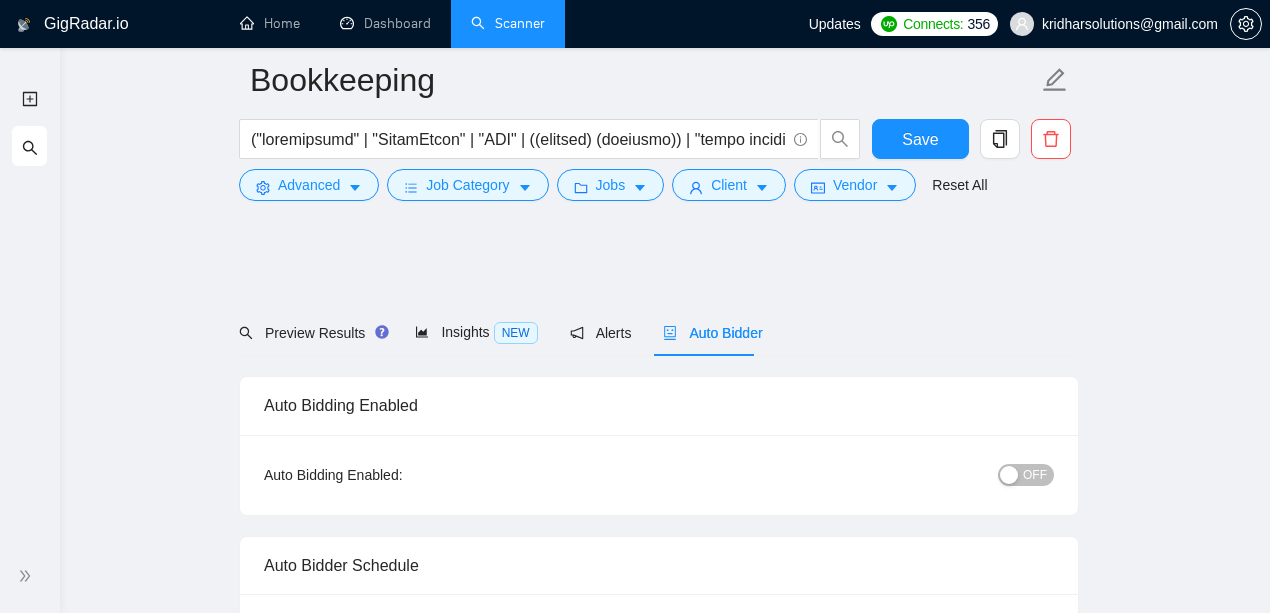 scroll, scrollTop: 2744, scrollLeft: 0, axis: vertical 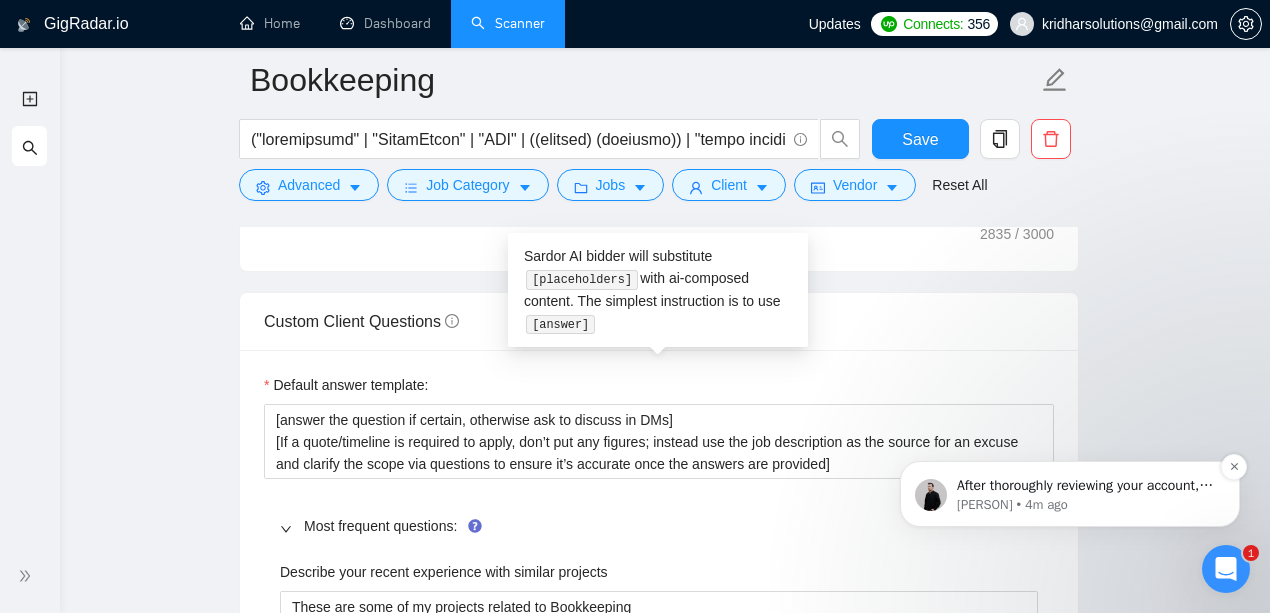 click on "After thoroughly reviewing your account, I have gathered some insights and prepared recommendations for you. ​ Could you please check it out here: https://docs.google.com/document/d/10ljO4n2QW8dK18Y9dgxM2wsDY3cw7fsCeC7CS1aAKK8/edit?usp=sharing ​ Let me know if everything is accessible for you and if you have any further questions regarding this matter 🙌" at bounding box center (1086, 486) 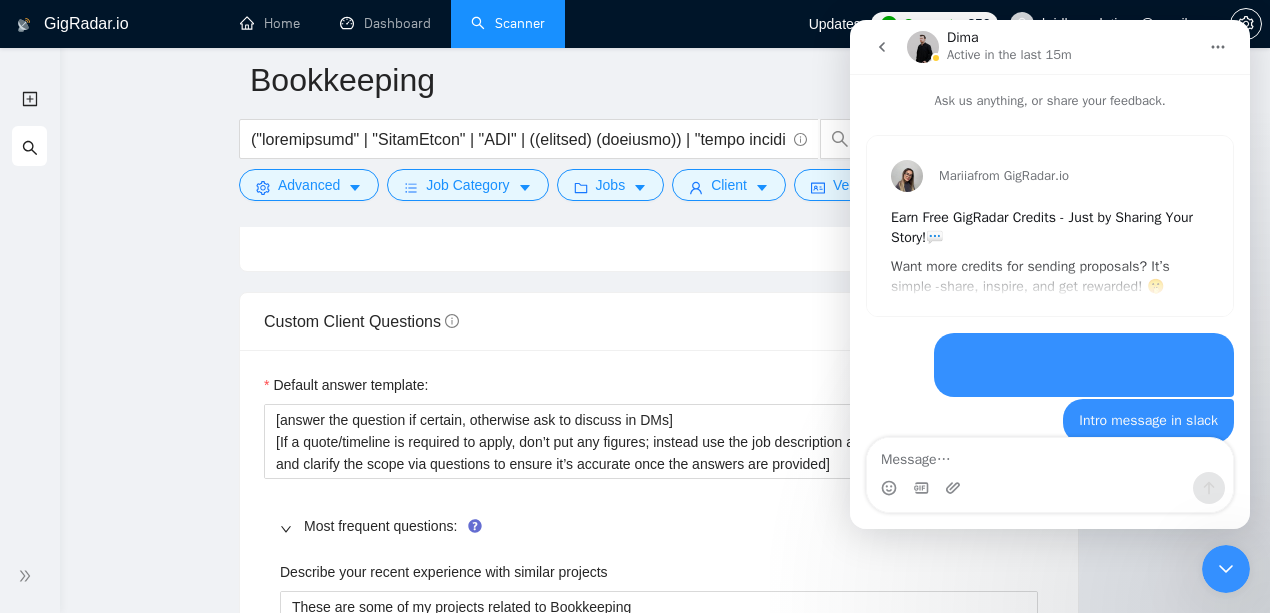 scroll, scrollTop: 3, scrollLeft: 0, axis: vertical 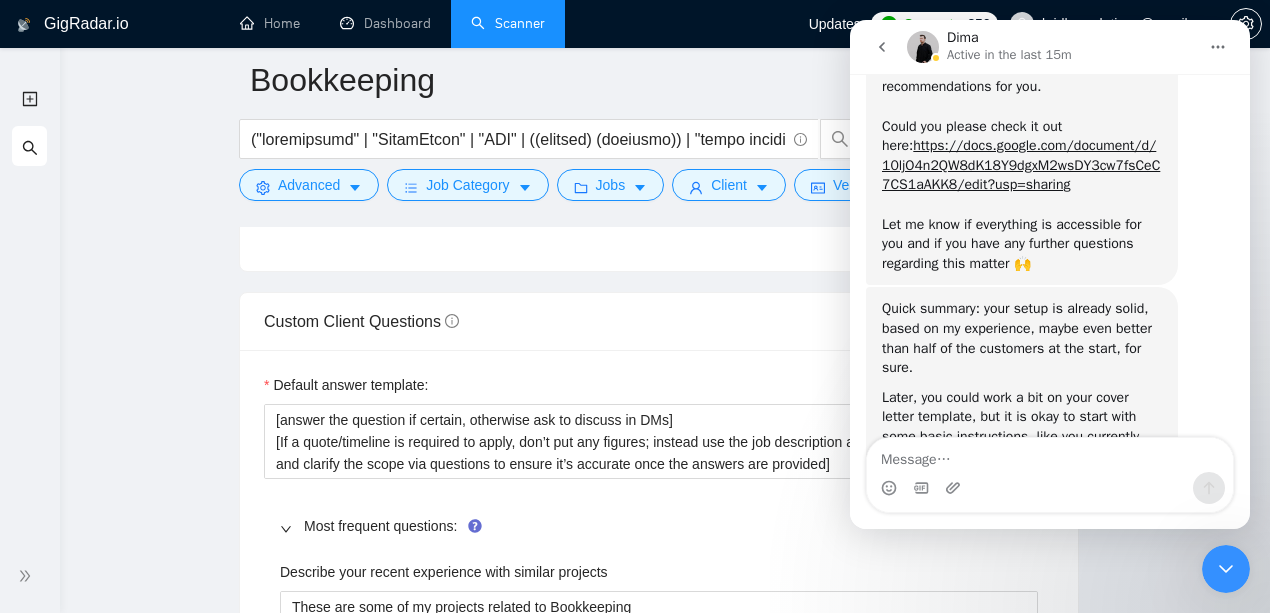 click on "Quick summary: your setup is already solid, based on my experience, maybe even better than half of the customers at the start, for sure." at bounding box center (1022, 338) 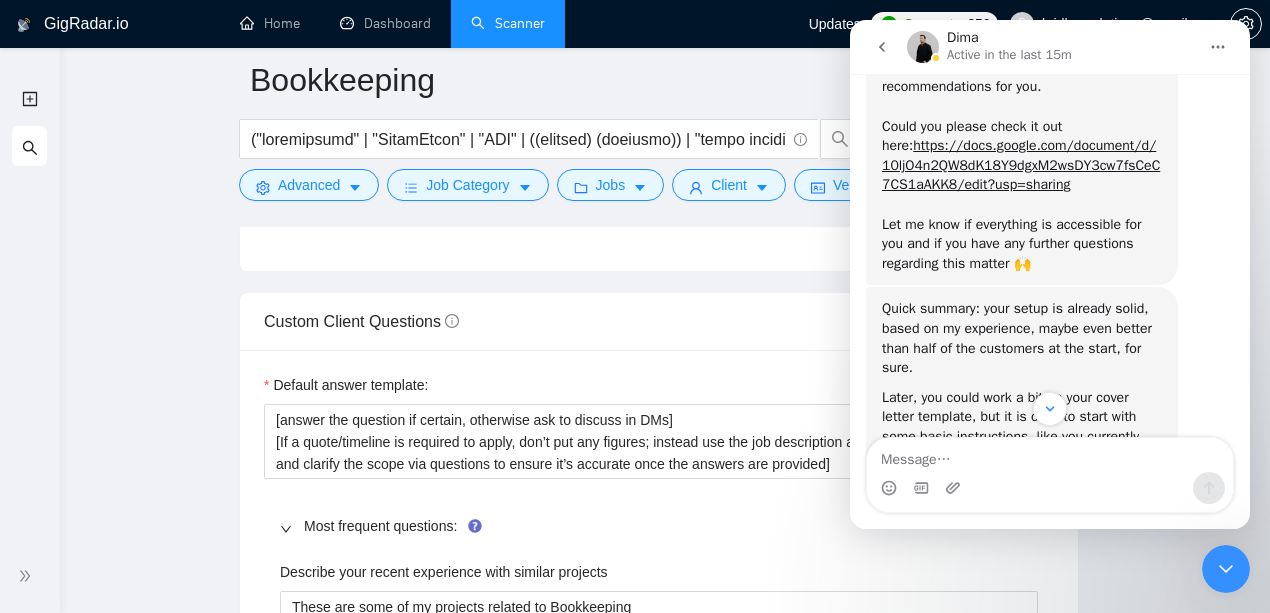 scroll, scrollTop: 3188, scrollLeft: 0, axis: vertical 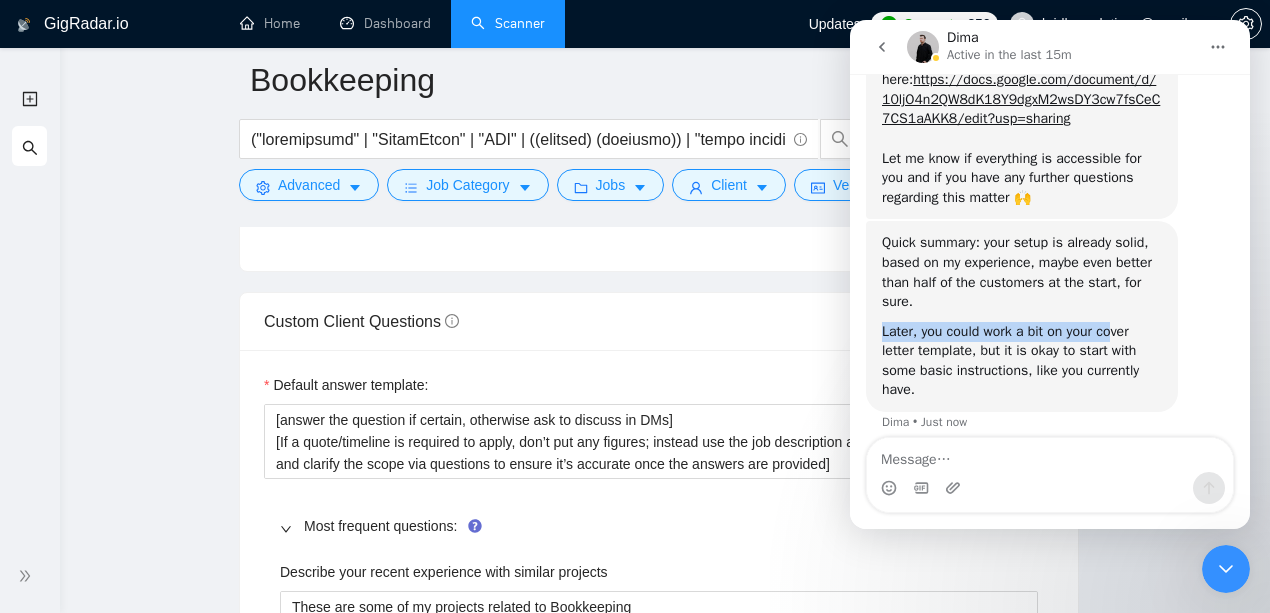 drag, startPoint x: 880, startPoint y: 328, endPoint x: 1116, endPoint y: 327, distance: 236.00212 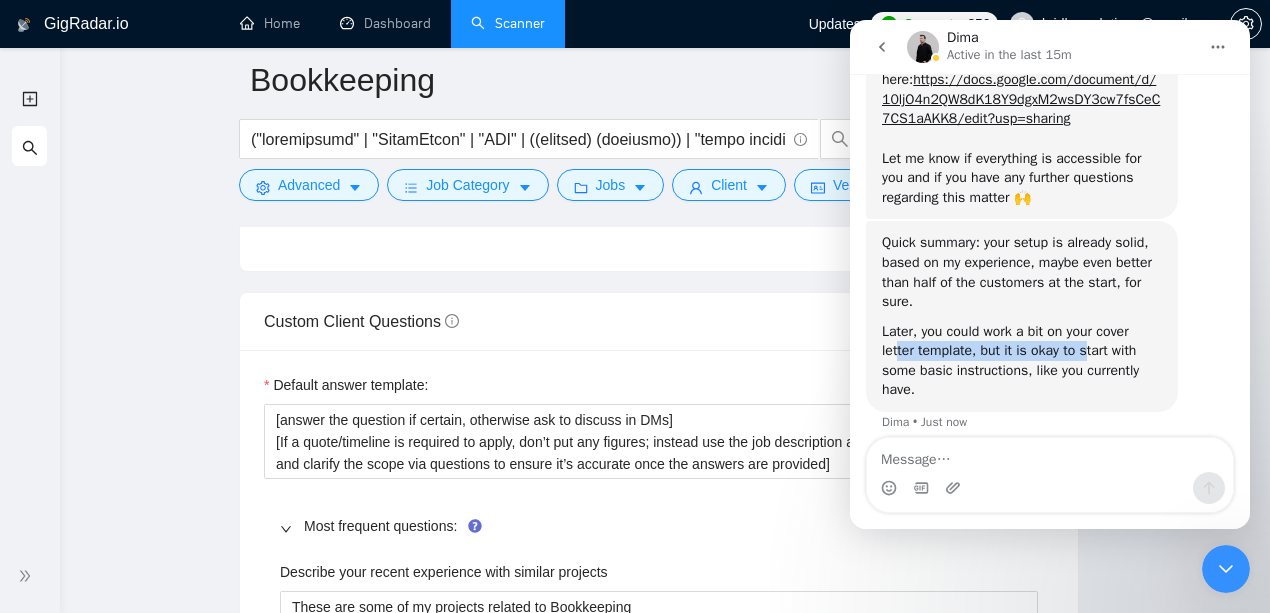 drag, startPoint x: 896, startPoint y: 347, endPoint x: 1082, endPoint y: 349, distance: 186.01076 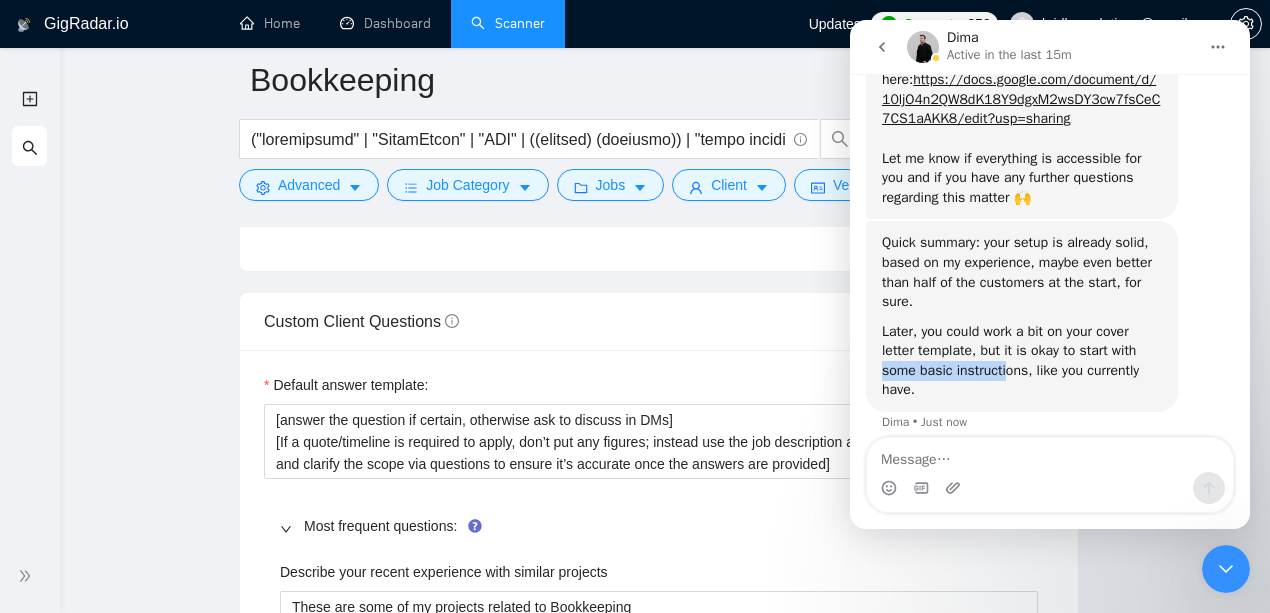 drag, startPoint x: 877, startPoint y: 370, endPoint x: 1040, endPoint y: 376, distance: 163.1104 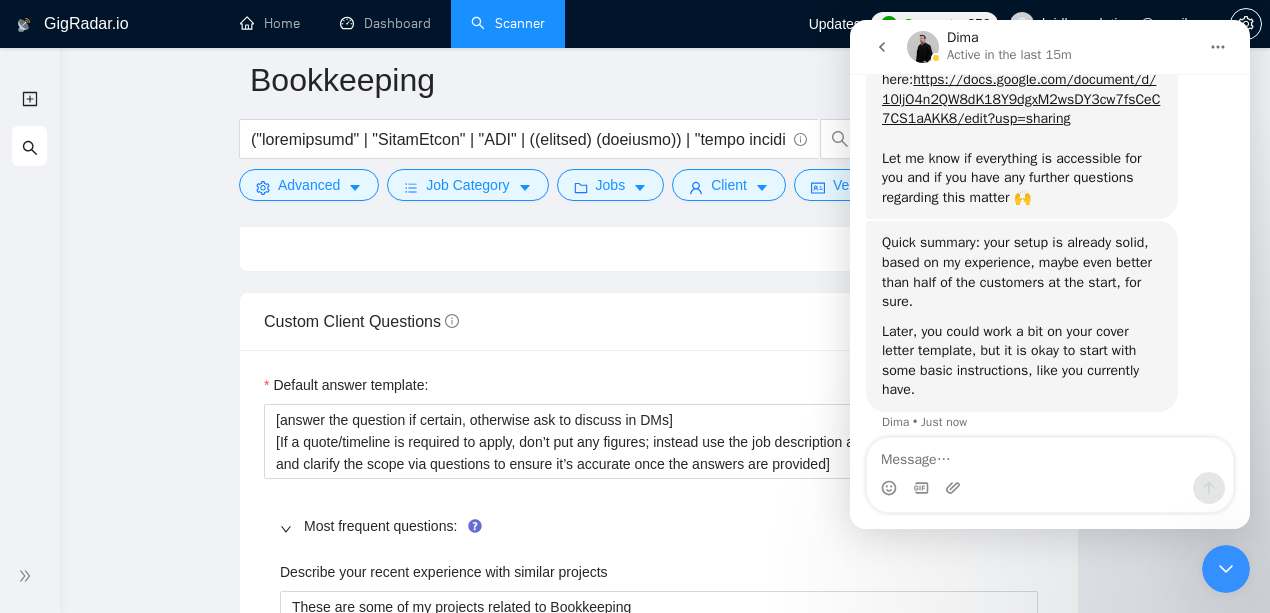 click on "Later, you could work a bit on your cover letter template, but it is okay to start with some basic instructions, like you currently have." at bounding box center [1022, 361] 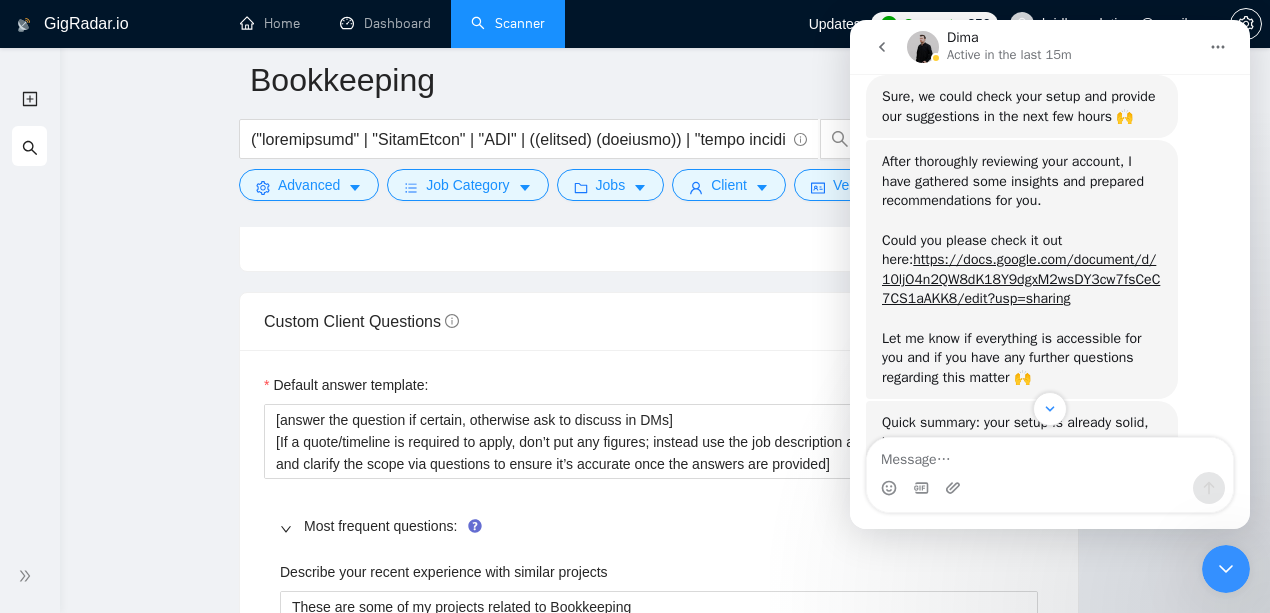 scroll, scrollTop: 2988, scrollLeft: 0, axis: vertical 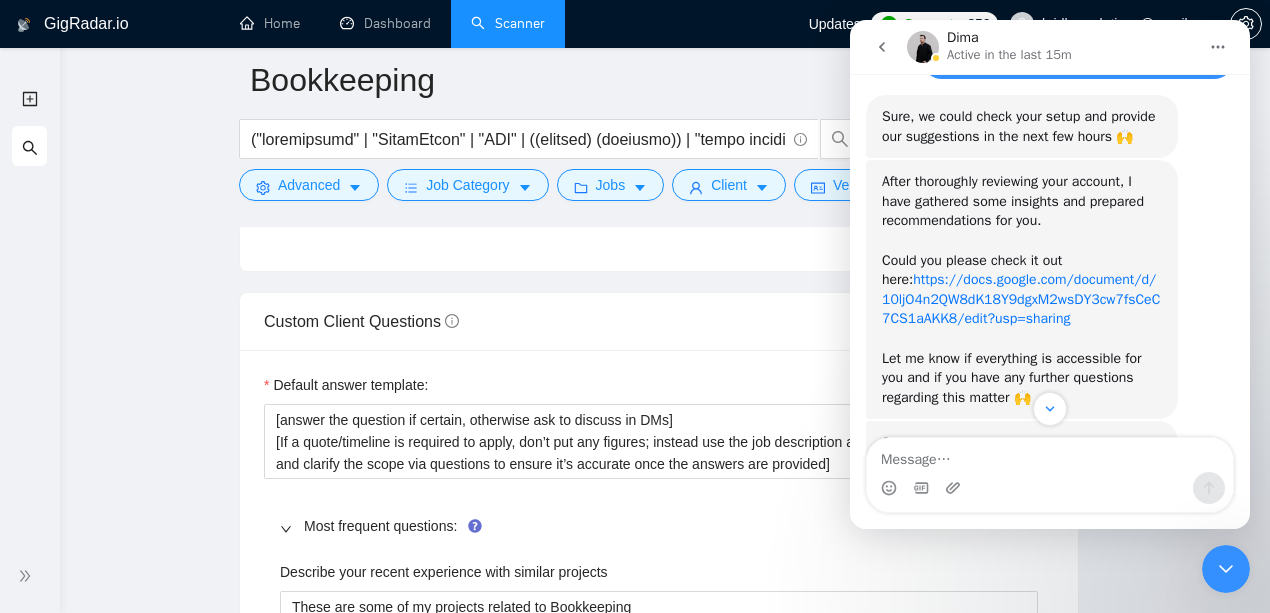 click on "https://docs.google.com/document/d/10ljO4n2QW8dK18Y9dgxM2wsDY3cw7fsCeC7CS1aAKK8/edit?usp=sharing" at bounding box center [1021, 299] 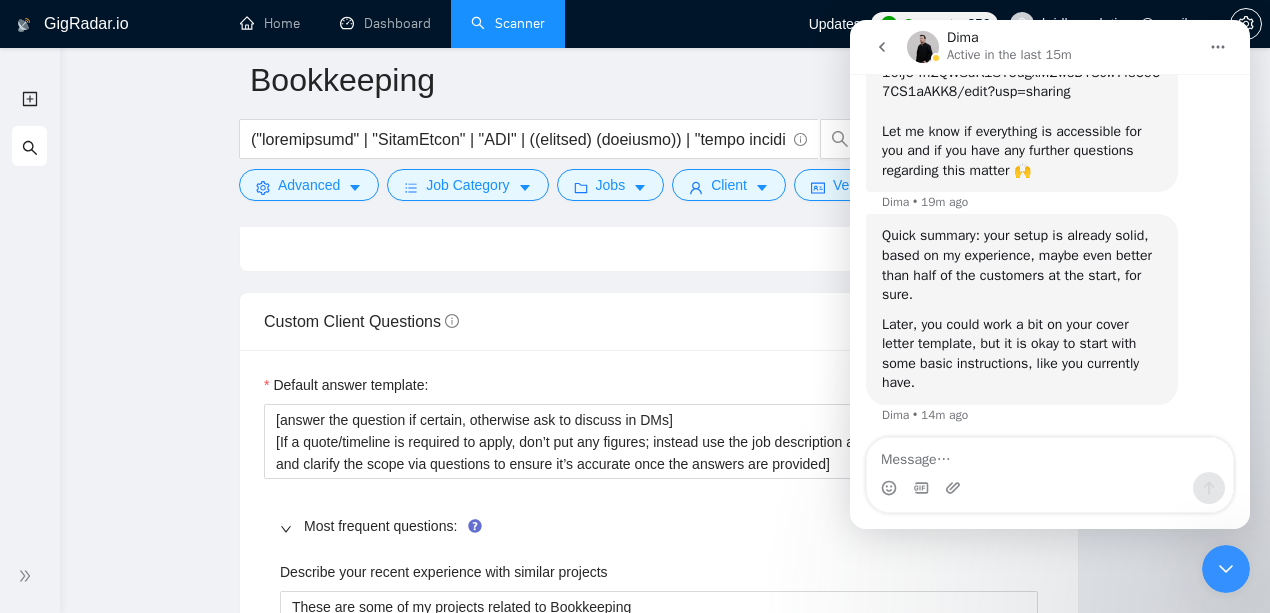 scroll, scrollTop: 3225, scrollLeft: 0, axis: vertical 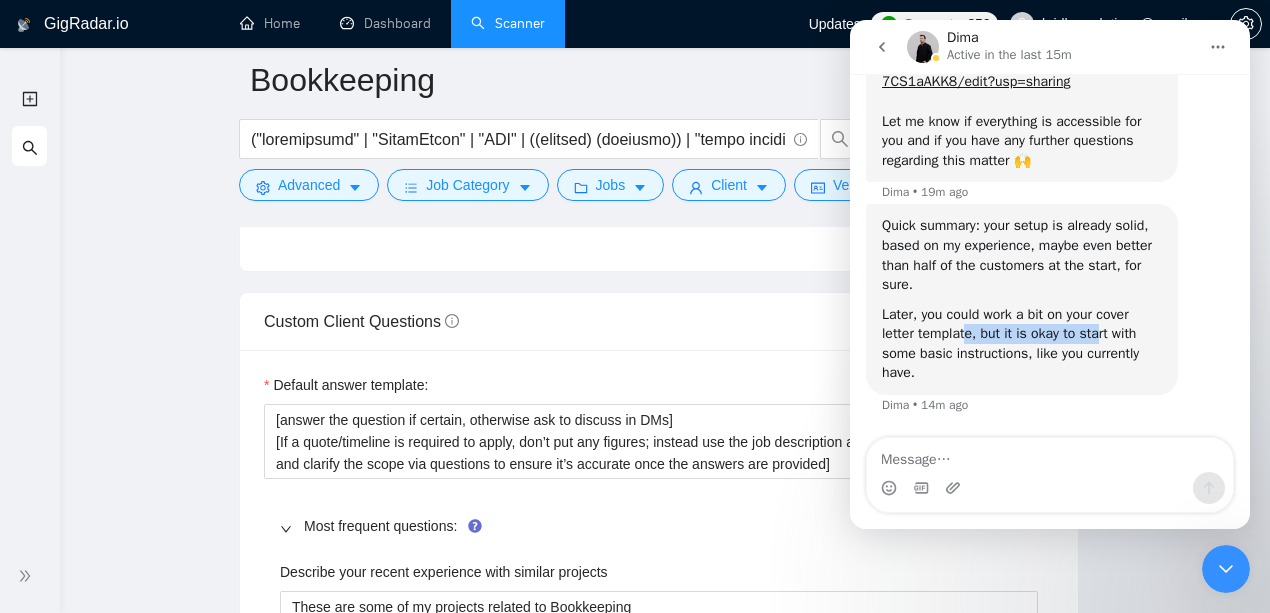 drag, startPoint x: 968, startPoint y: 332, endPoint x: 1096, endPoint y: 332, distance: 128 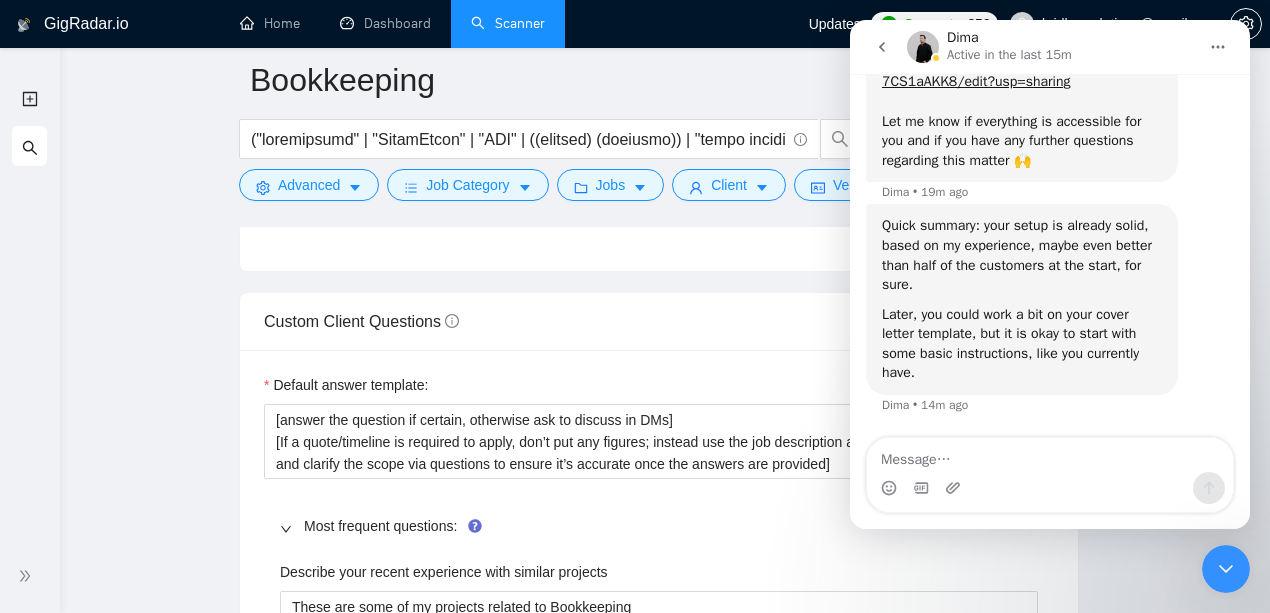 click on "Later, you could work a bit on your cover letter template, but it is okay to start with some basic instructions, like you currently have." at bounding box center (1022, 344) 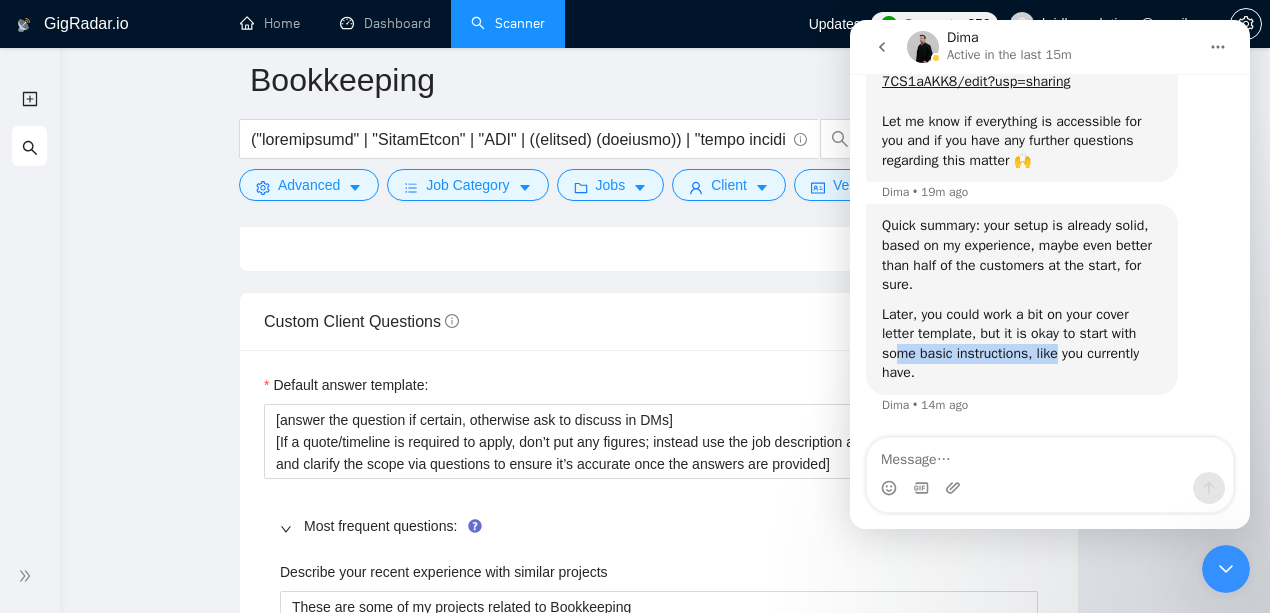 drag, startPoint x: 894, startPoint y: 355, endPoint x: 1060, endPoint y: 352, distance: 166.0271 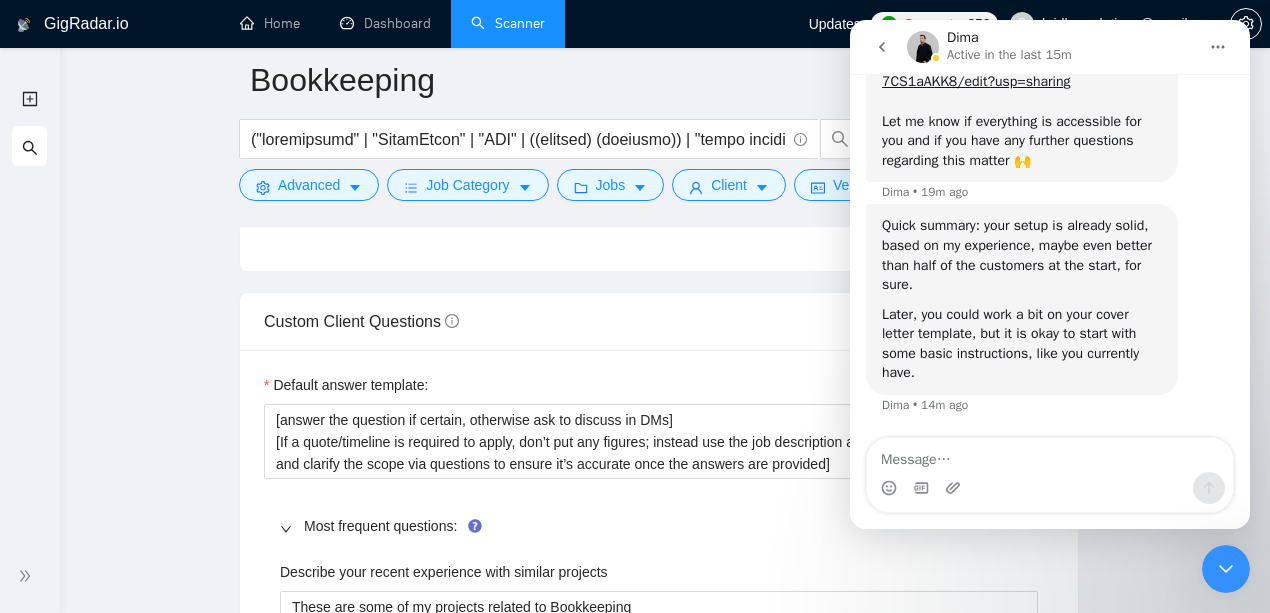 click on "Later, you could work a bit on your cover letter template, but it is okay to start with some basic instructions, like you currently have." at bounding box center (1022, 344) 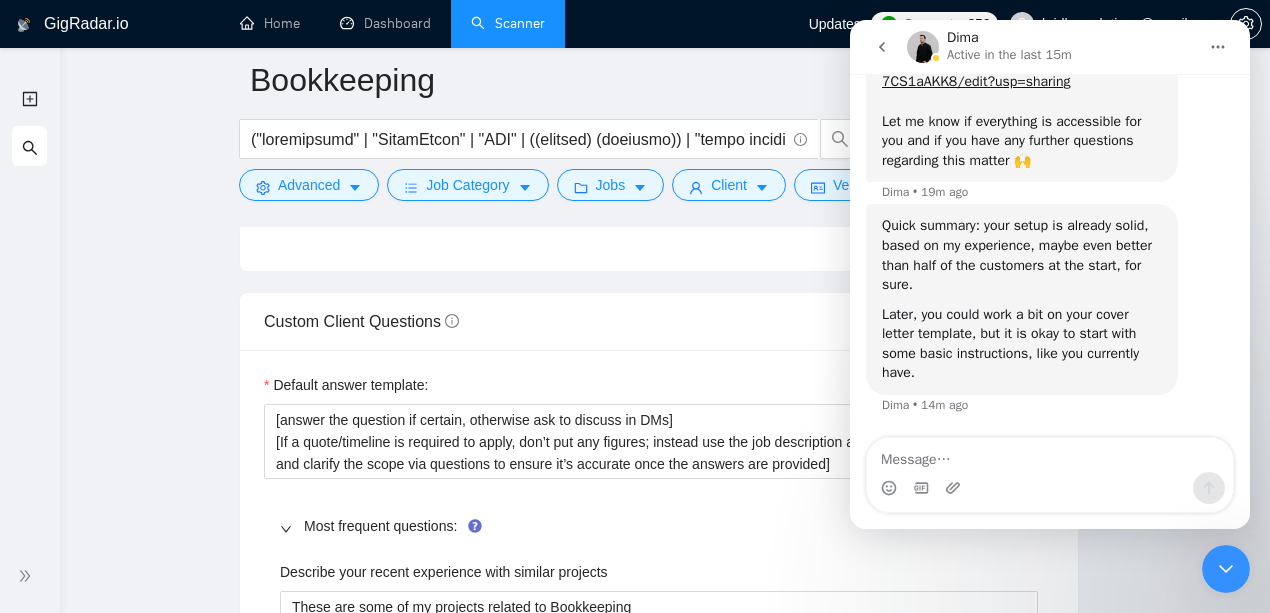 click at bounding box center (1226, 569) 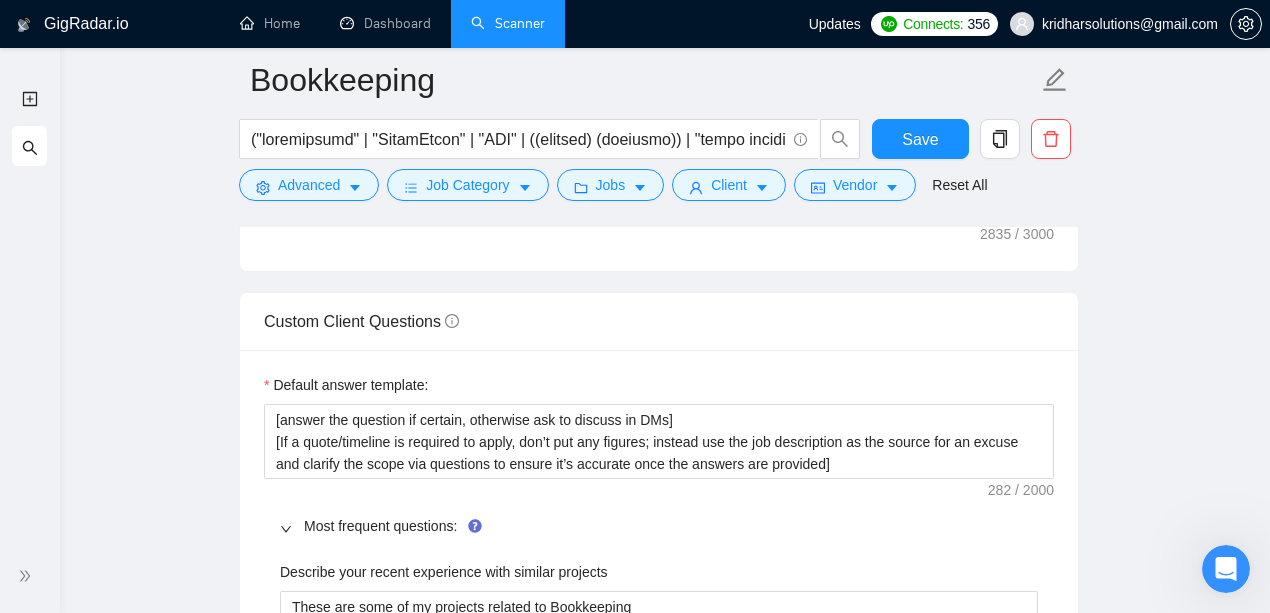 click on "Bookkeeping Save Advanced   Job Category   Jobs   Client   Vendor   Reset All Preview Results Insights NEW Alerts Auto Bidder Auto Bidding Enabled Auto Bidding Enabled: OFF Auto Bidder Schedule Auto Bidding Type: Automated (recommended) Semi-automated Auto Bidding Schedule: 24/7 Custom Custom Auto Bidder Schedule Repeat every week on Monday Tuesday Wednesday Thursday Friday Saturday Sunday Active Hours ( Asia/Calcutta ): From: To: ( 24  hours) Asia/Calcutta Auto Bidding Type Select your bidding algorithm: Choose the algorithm for you bidding. The price per proposal does not include your connects expenditure. Template Bidder Works great for narrow segments and short cover letters that don't change. 0.50  credits / proposal Sardor AI 🤖 Personalise your cover letter with ai [placeholders] 1.00  credits / proposal Experimental Laziza AI  👑   NEW   Learn more 2.00  credits / proposal $68.05 savings Team & Freelancer Select team: Kridhar Solutions Select freelancer: Dharmendra Bharwad Select profile: Xero +" at bounding box center [659, 546] 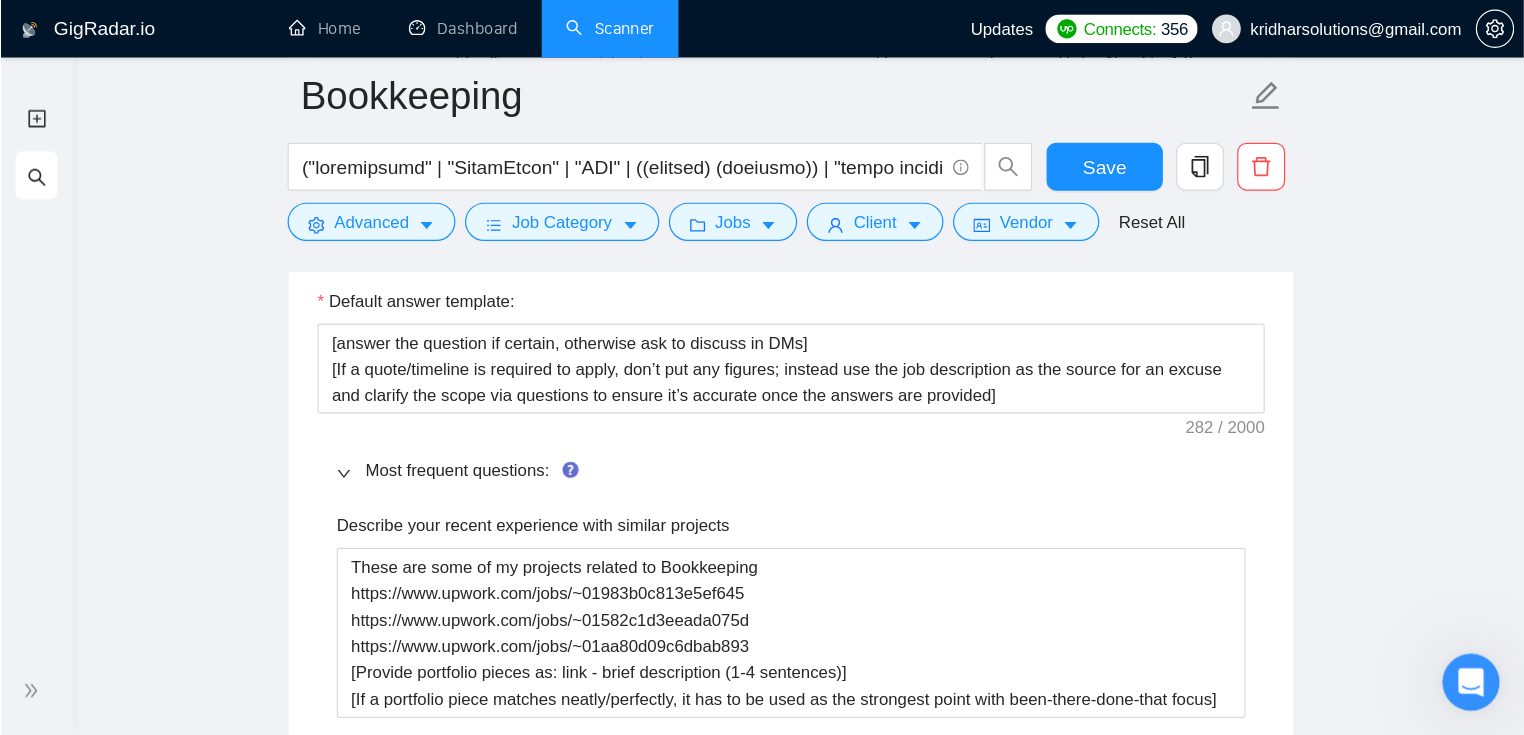 scroll, scrollTop: 2878, scrollLeft: 0, axis: vertical 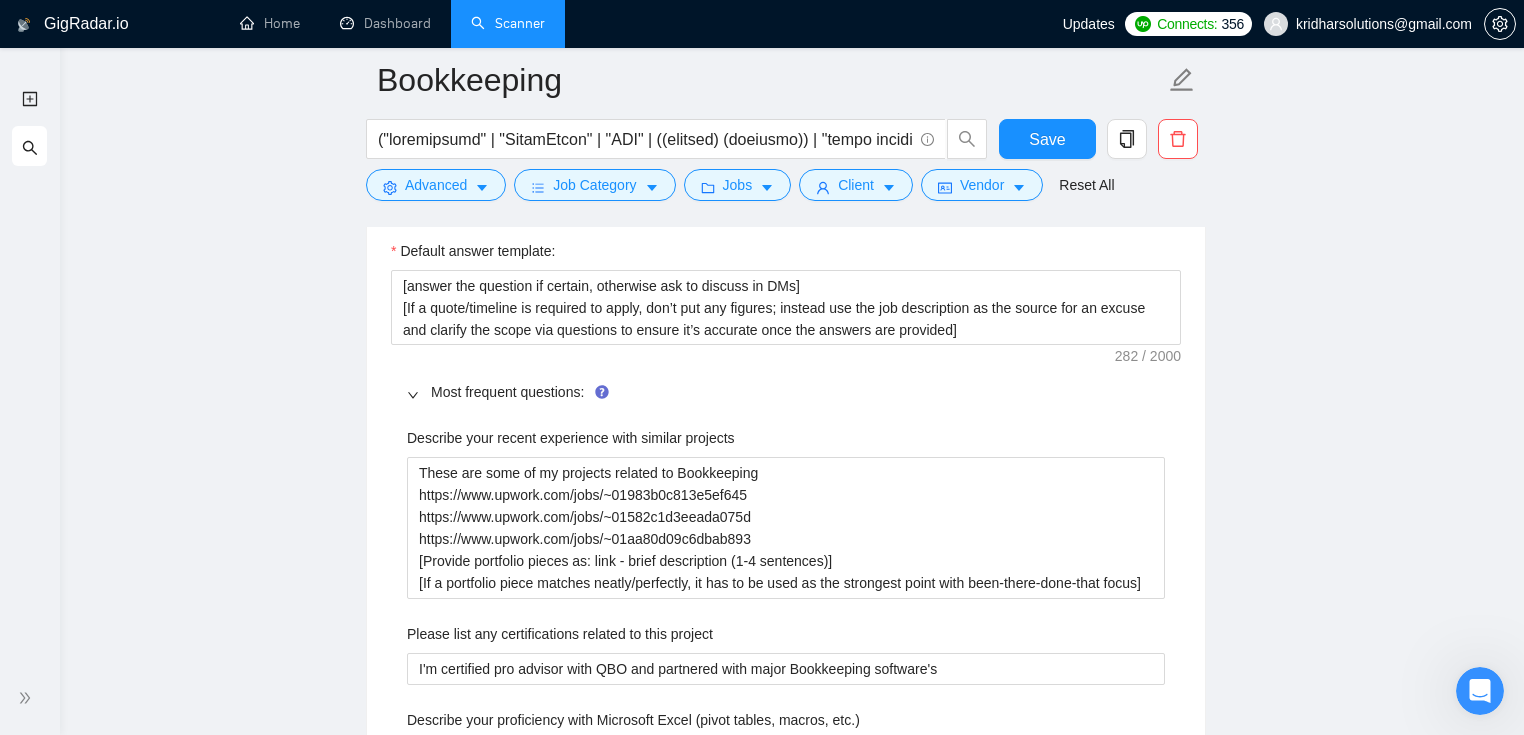type 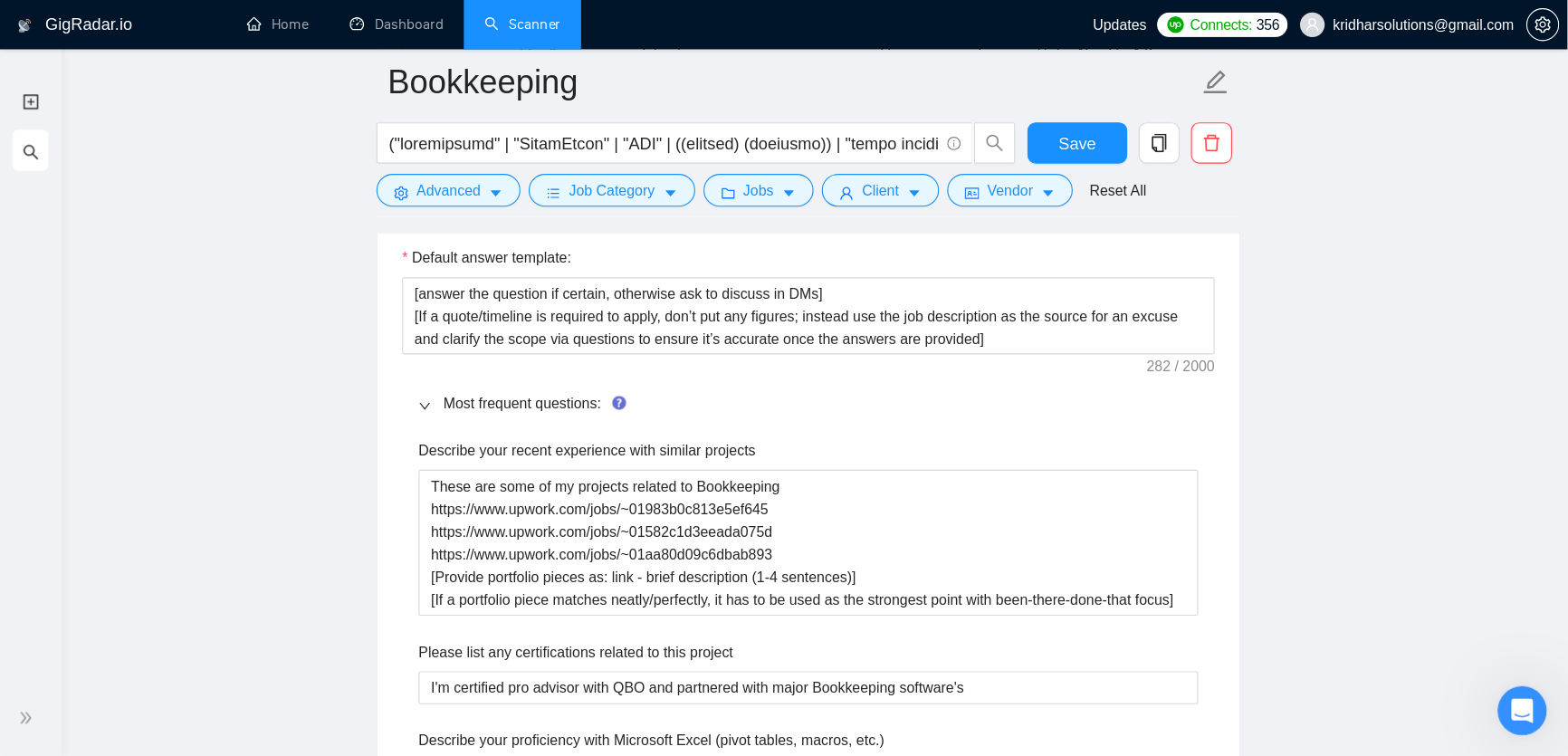 scroll, scrollTop: 2606, scrollLeft: 0, axis: vertical 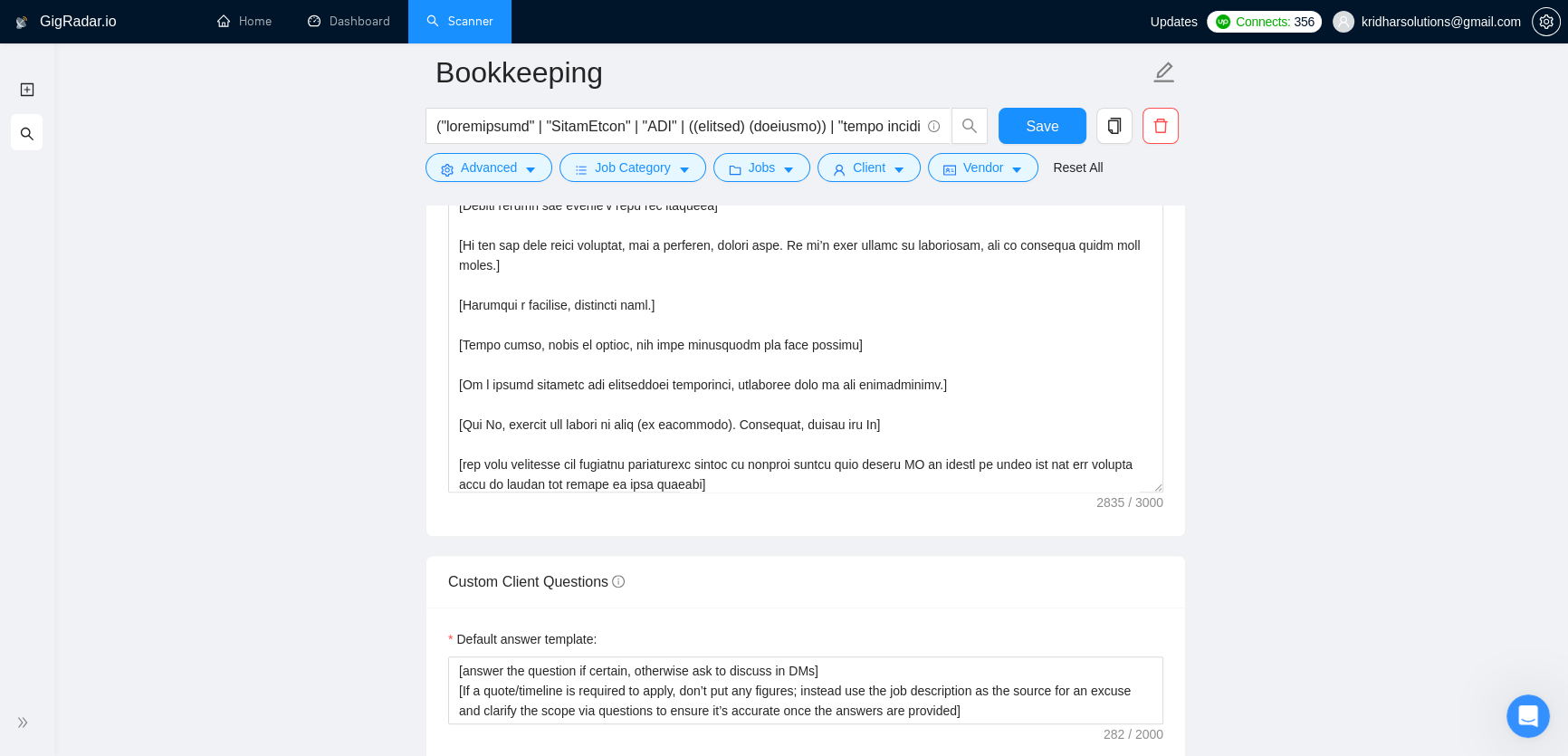 click 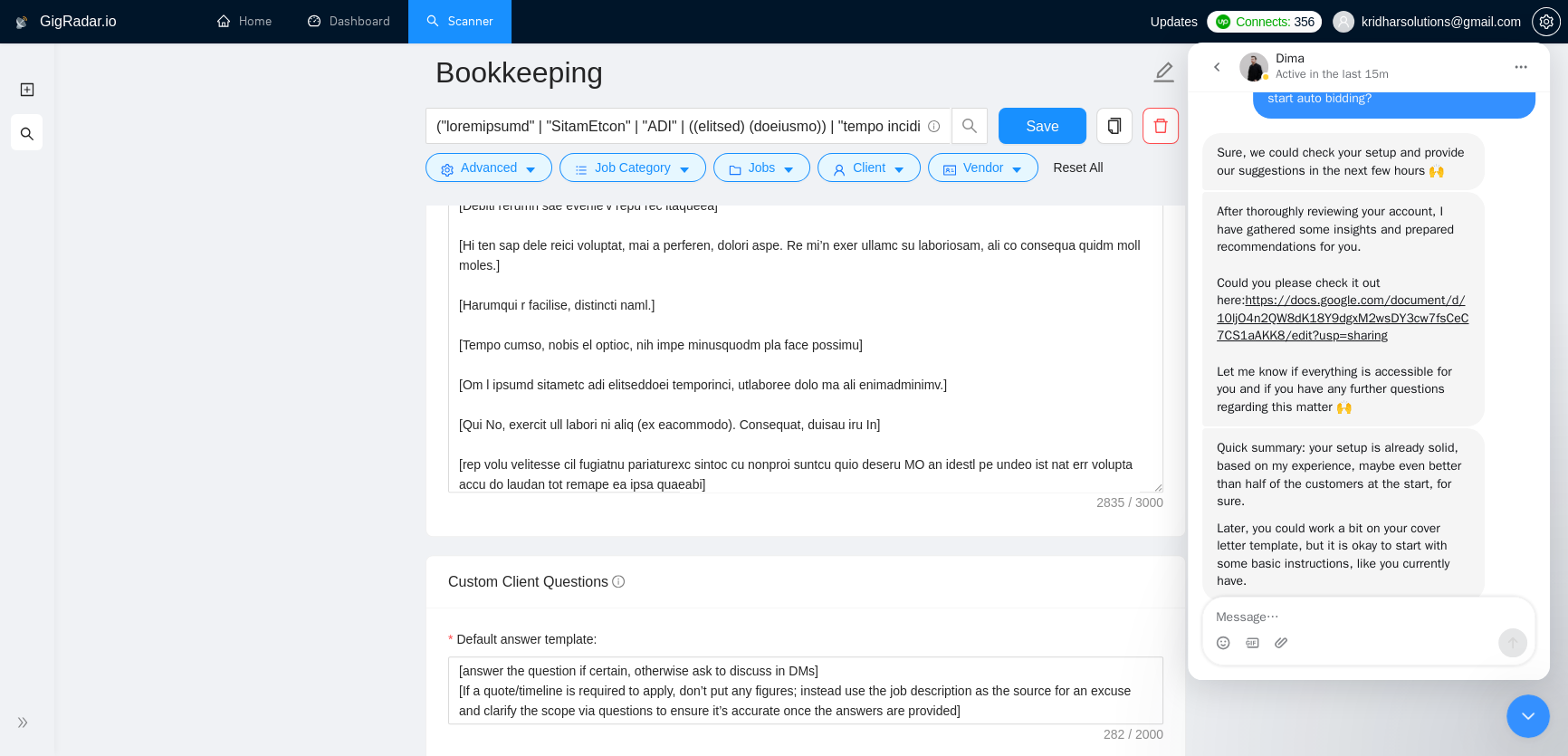 scroll, scrollTop: 2725, scrollLeft: 0, axis: vertical 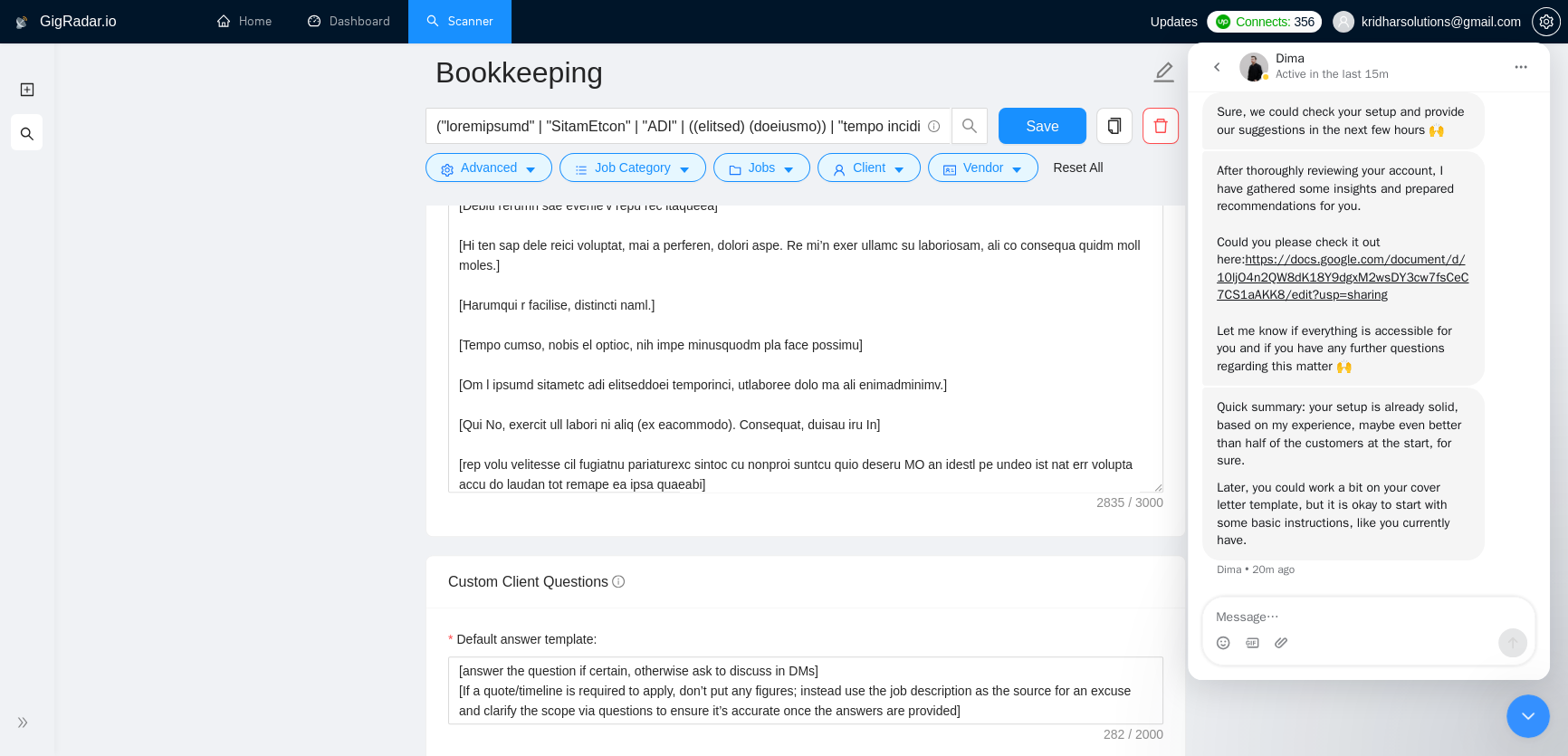 click at bounding box center (1369, 643) 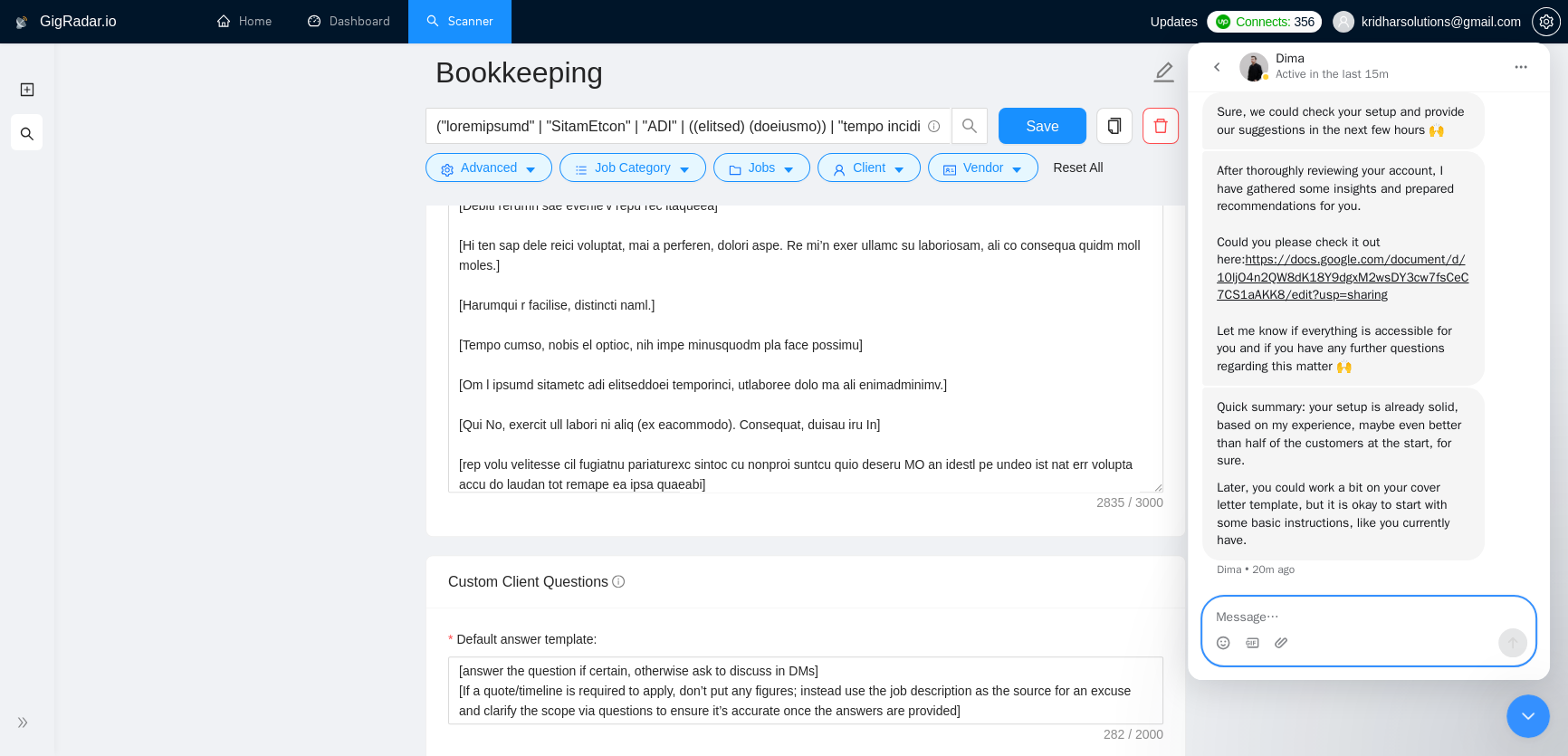click at bounding box center [1369, 613] 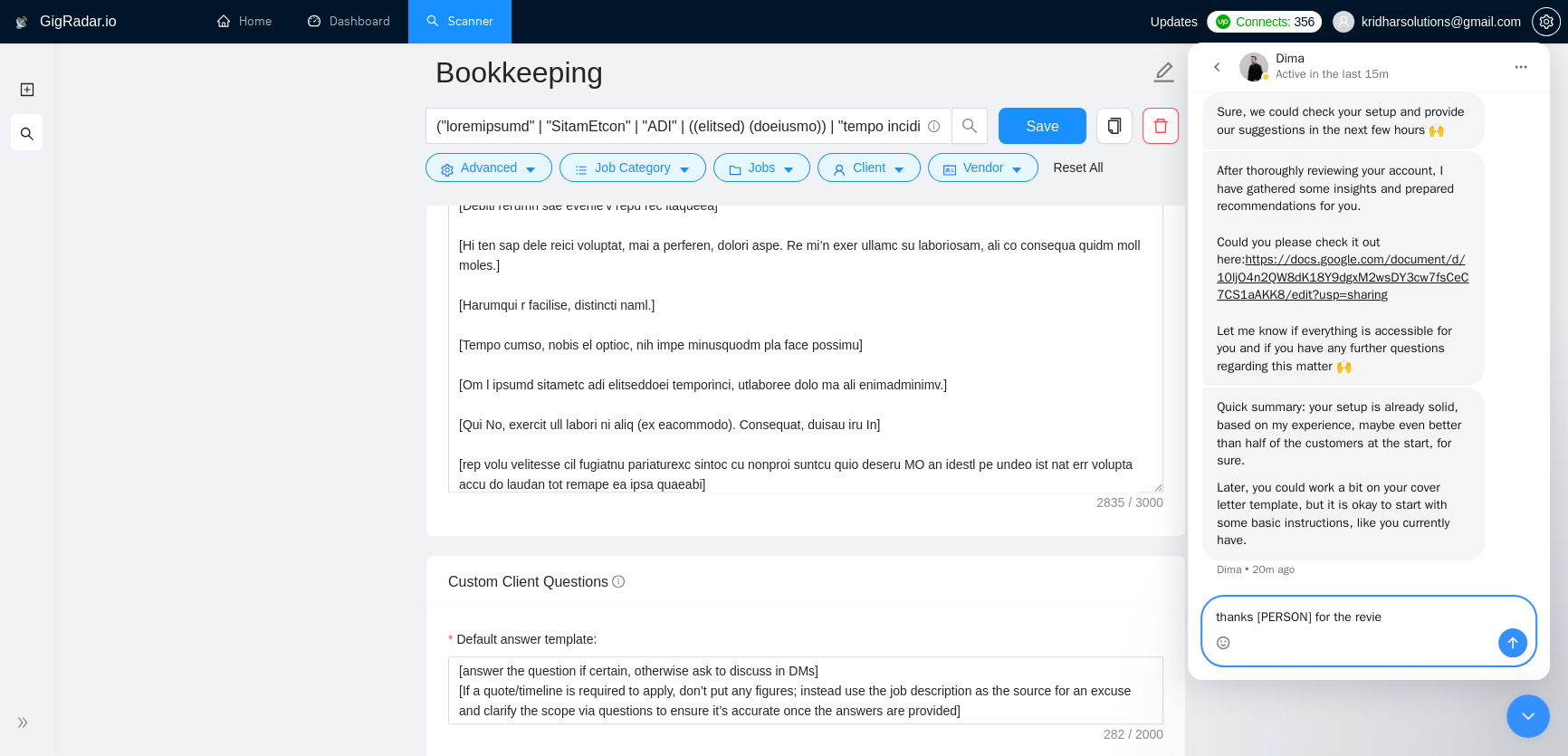 type on "thanks [NAME] for the review" 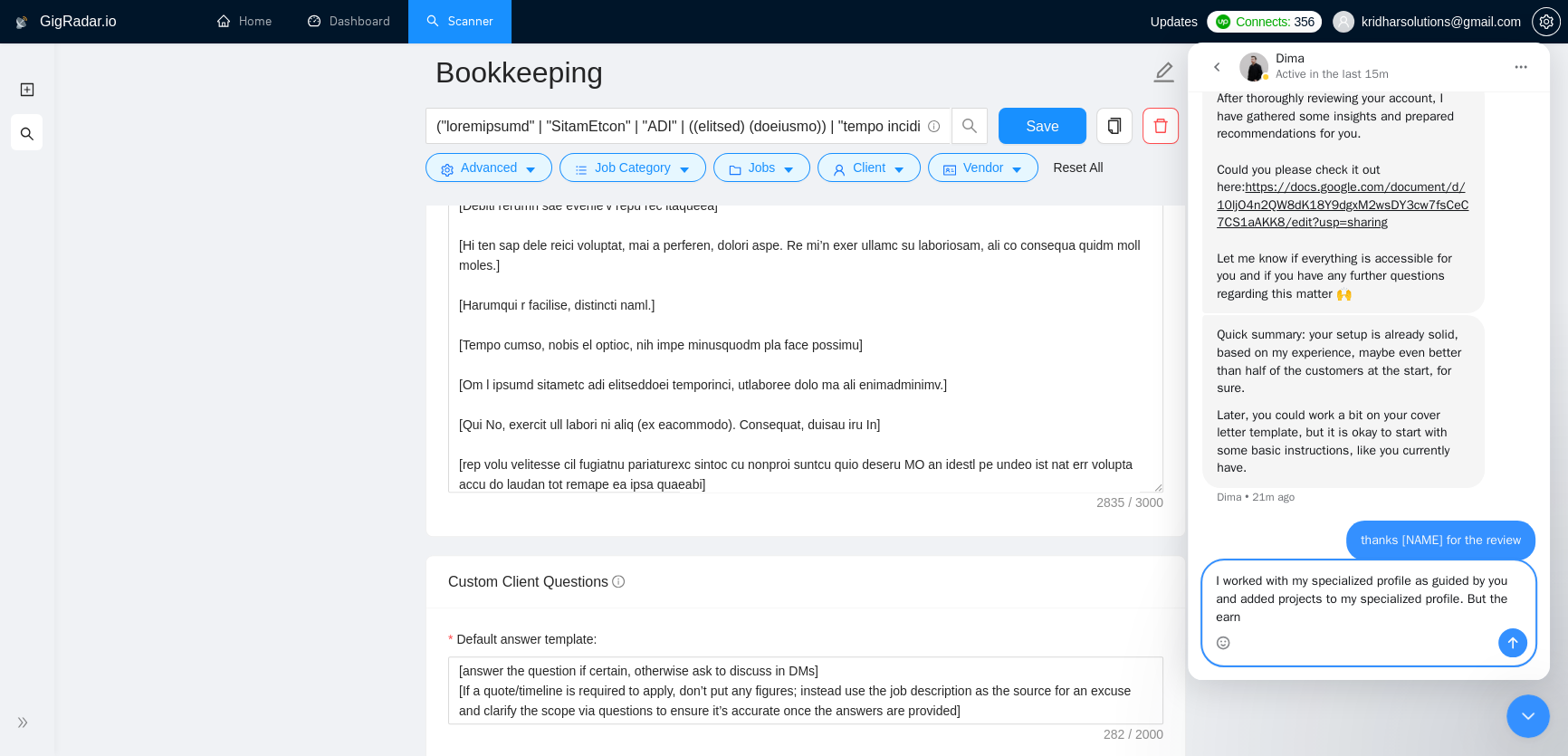 scroll, scrollTop: 2816, scrollLeft: 0, axis: vertical 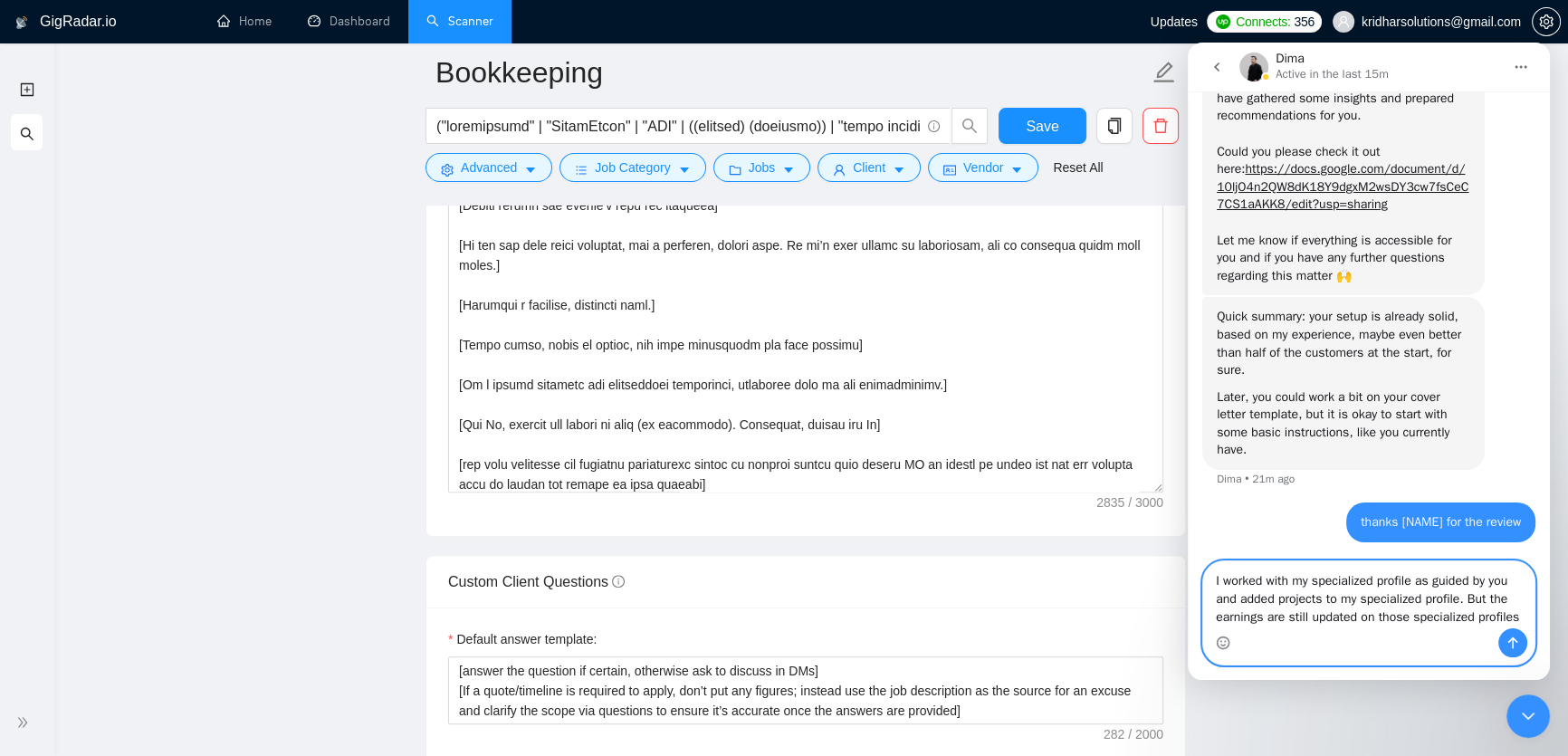 type on "I worked with my specialized profile as guided by you and added projects to my specialized profile. But the earnings are still updated on those specialized profiles?" 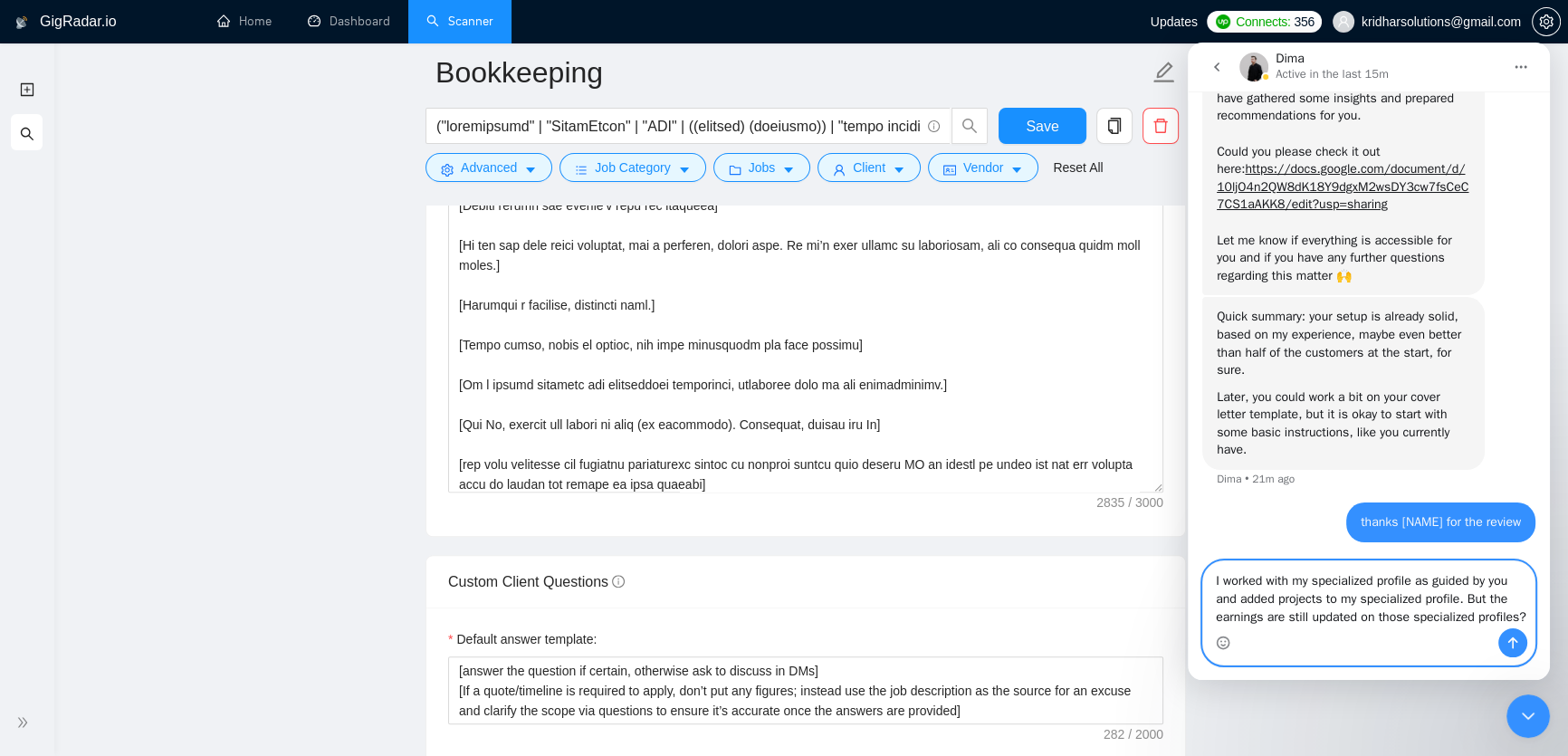 type 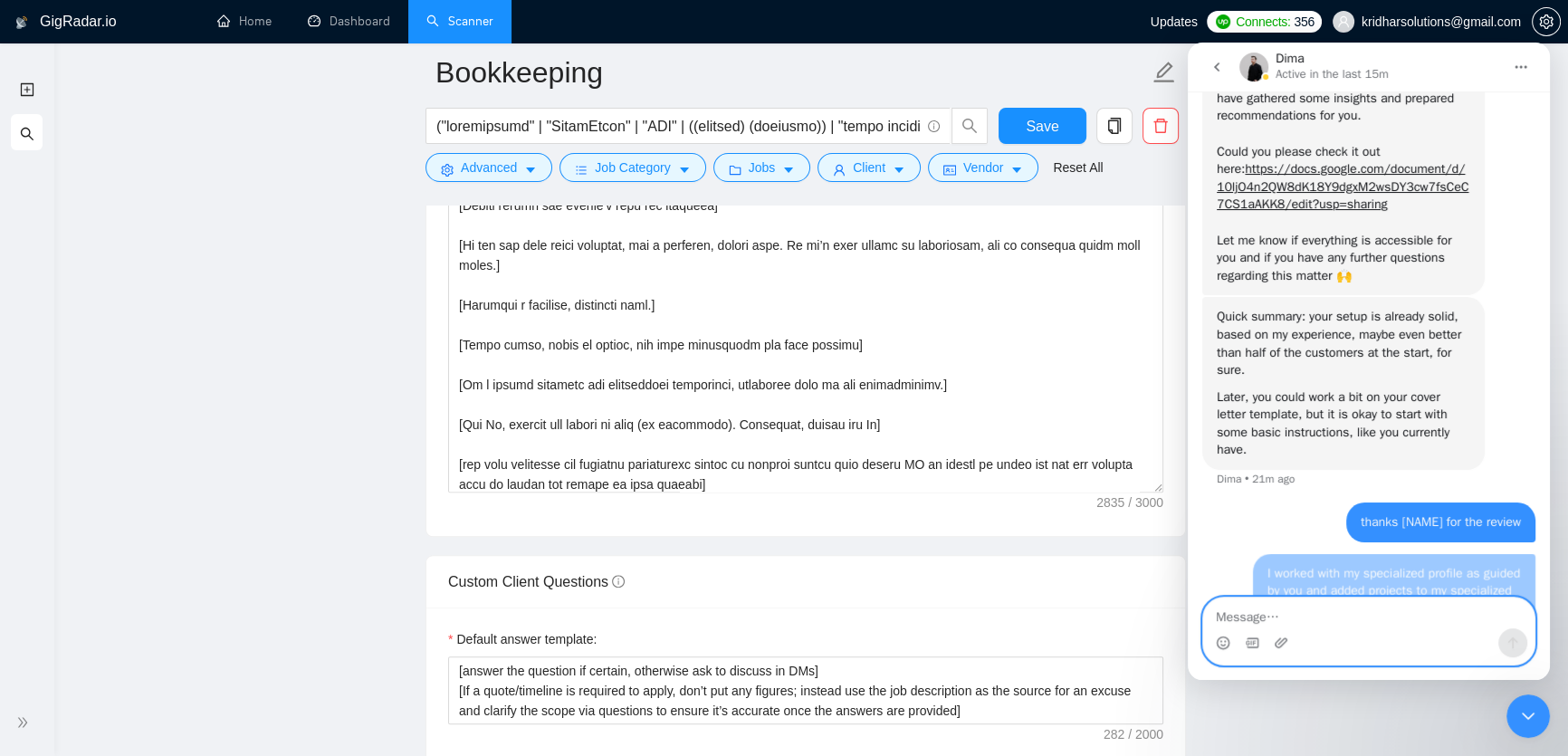 scroll, scrollTop: 2874, scrollLeft: 0, axis: vertical 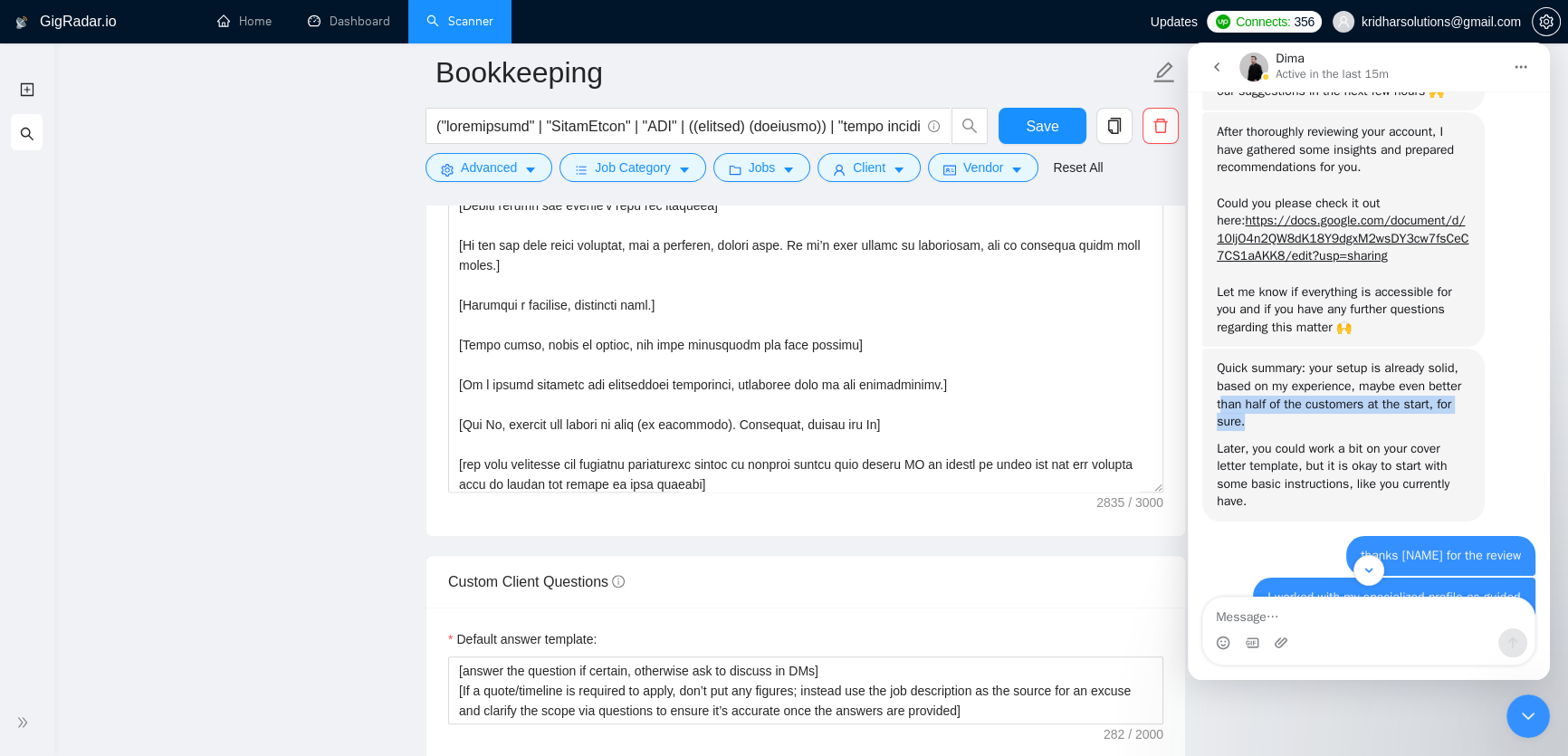 drag, startPoint x: 1220, startPoint y: 407, endPoint x: 1324, endPoint y: 412, distance: 104.12012 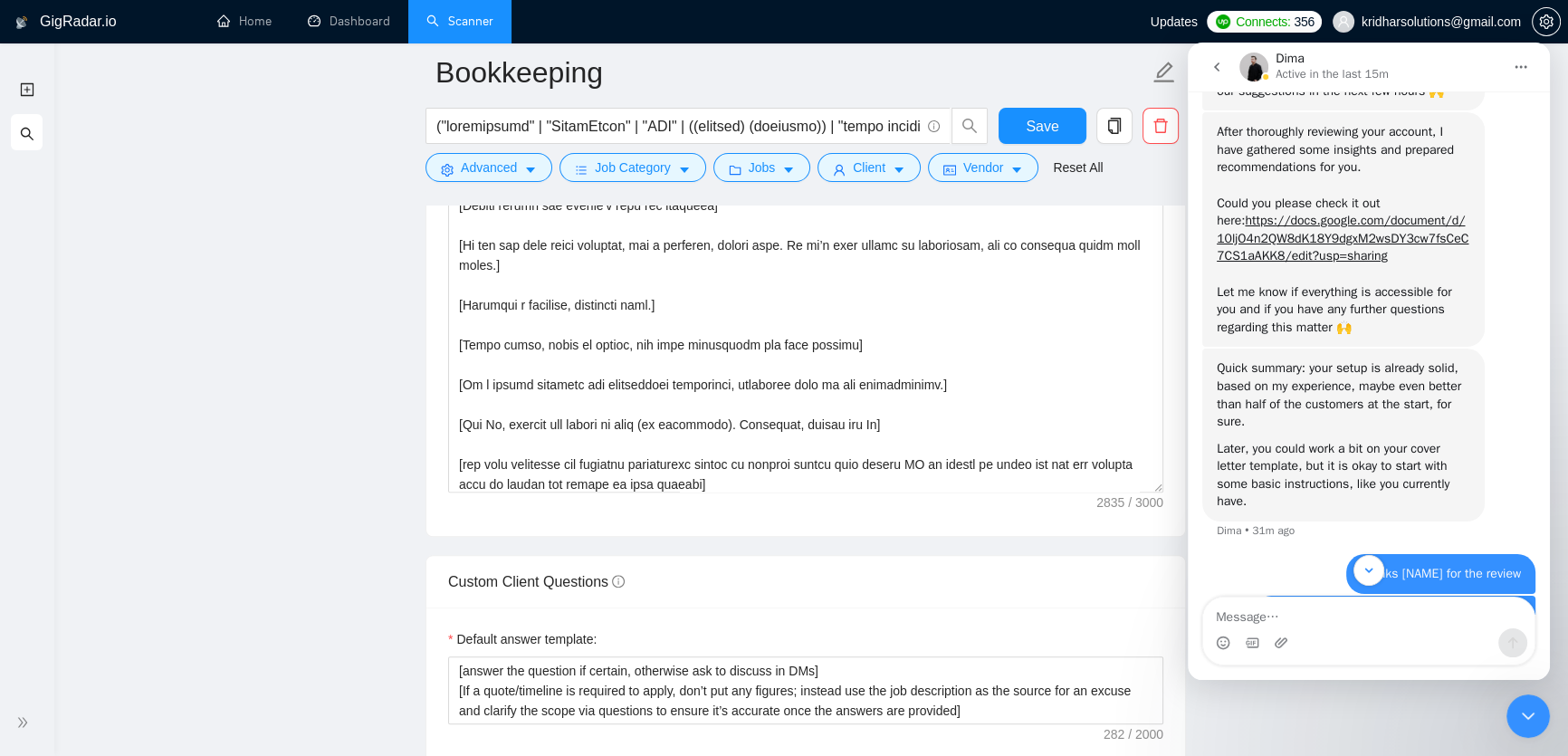 click at bounding box center [1343, 435] 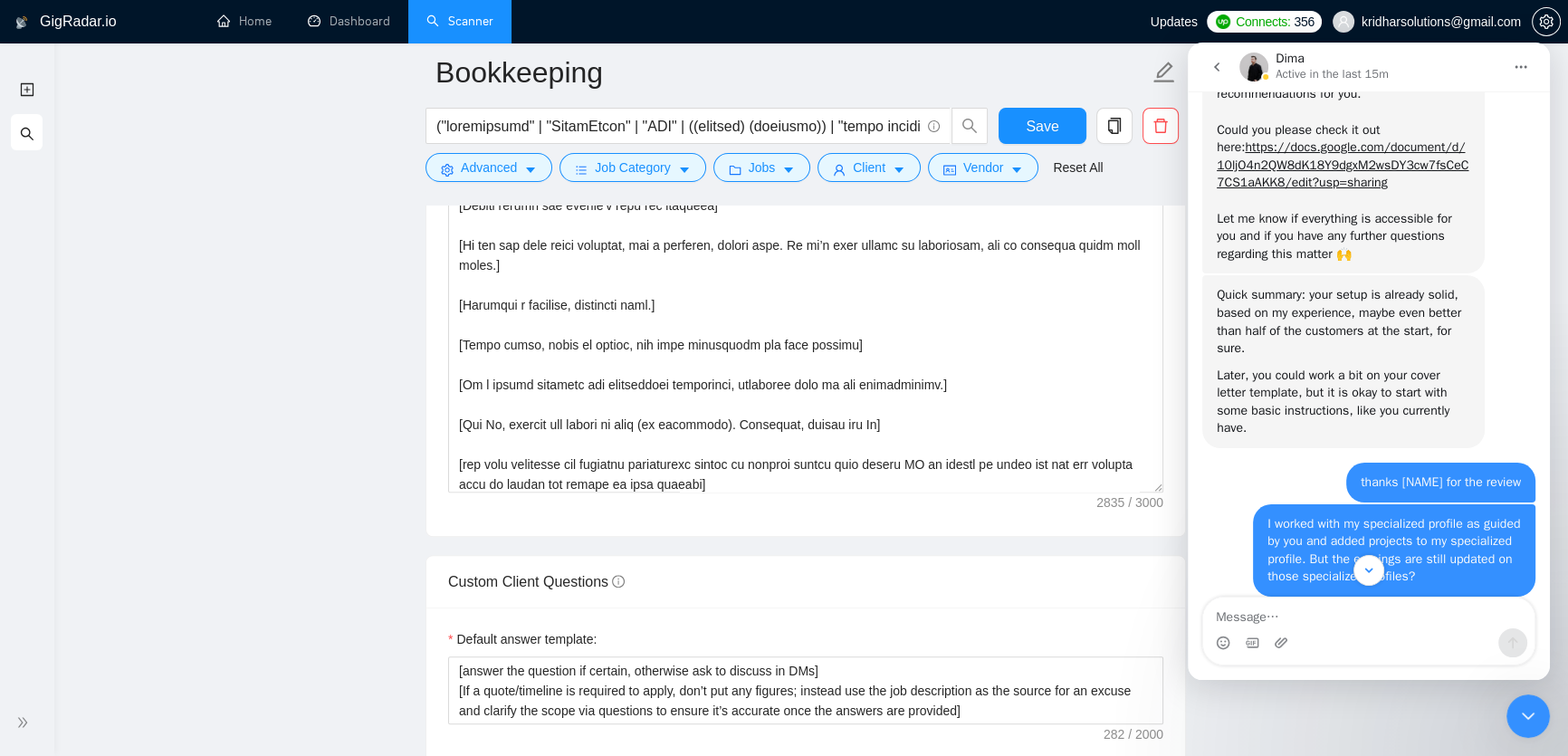 scroll, scrollTop: 2929, scrollLeft: 0, axis: vertical 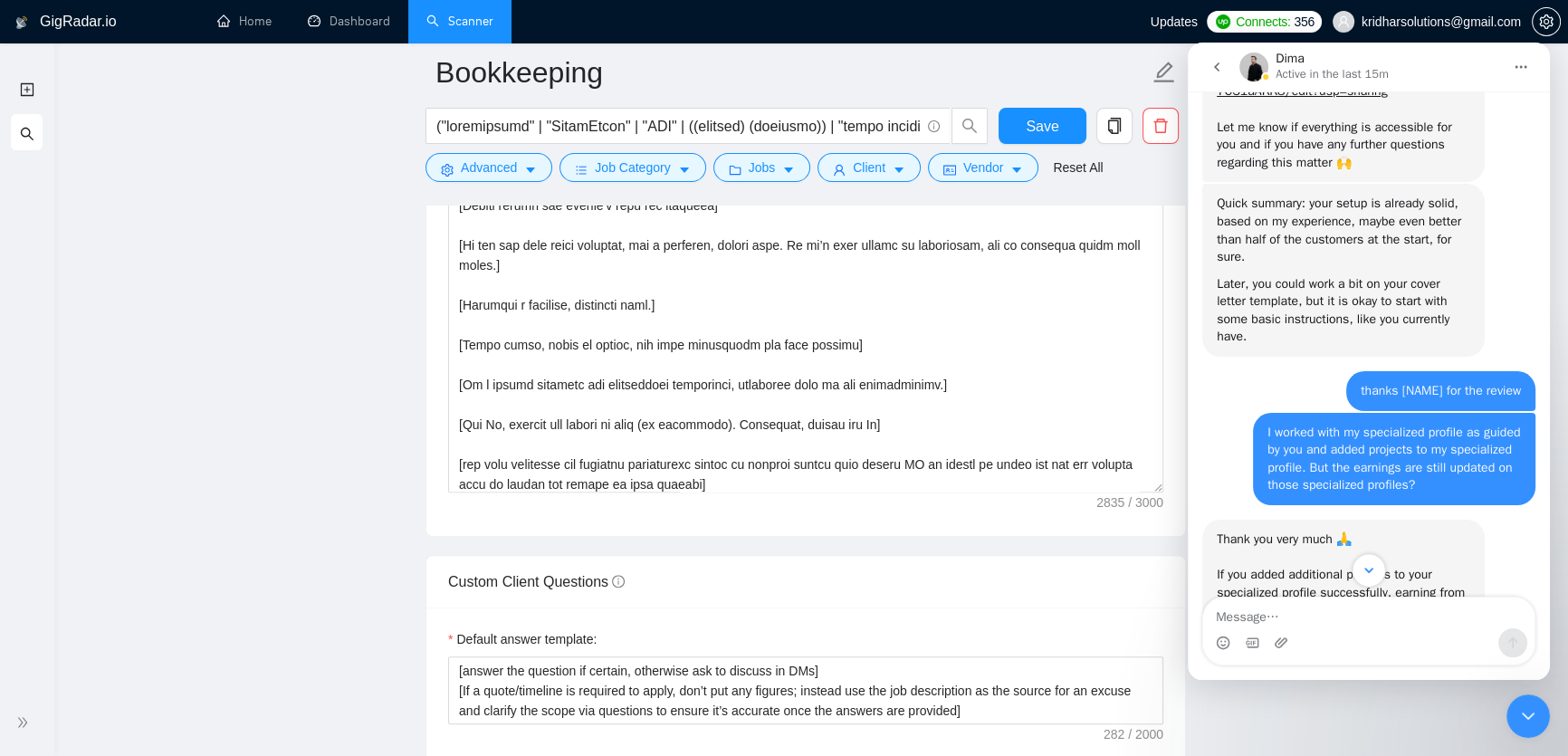 click at bounding box center (1368, 569) 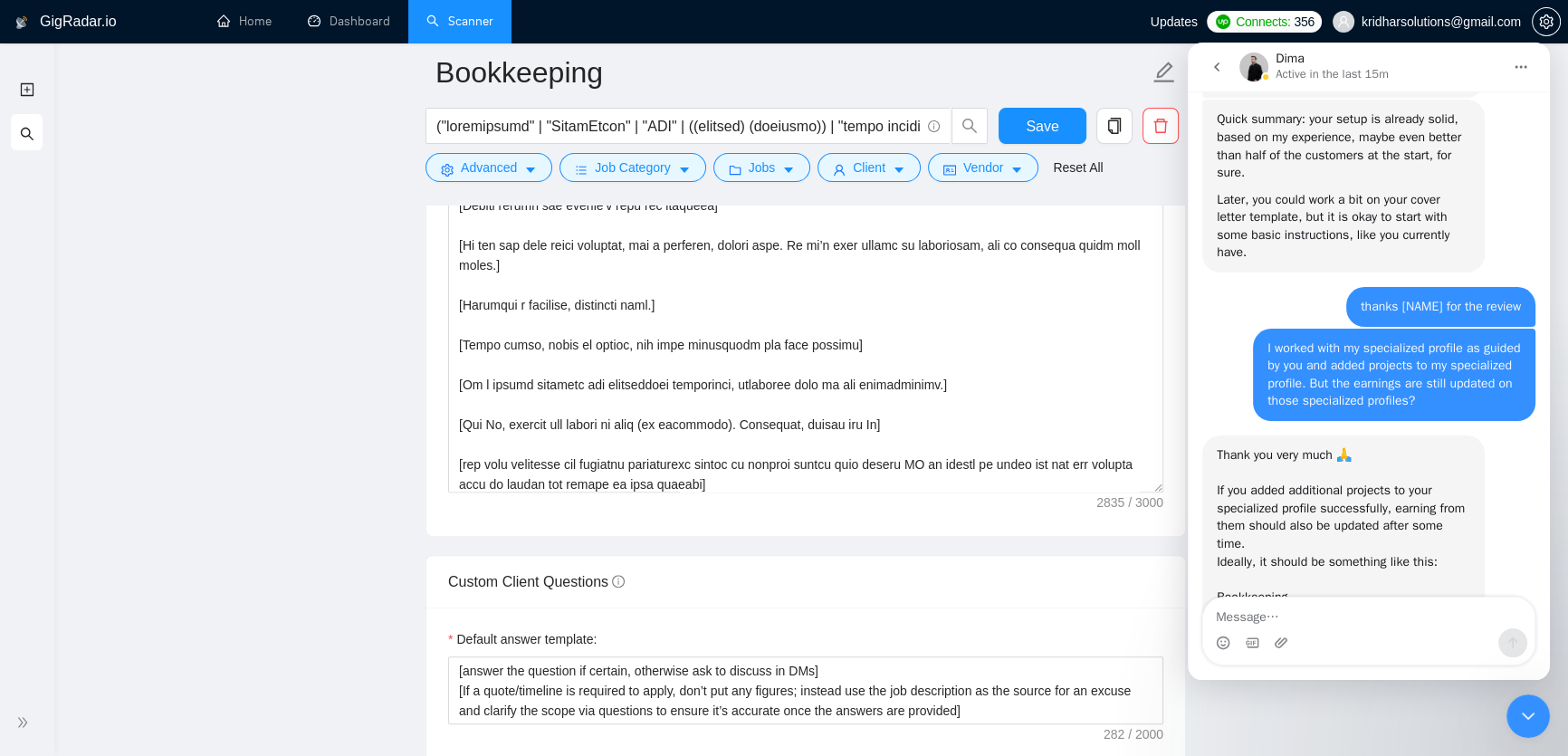 scroll, scrollTop: 3176, scrollLeft: 0, axis: vertical 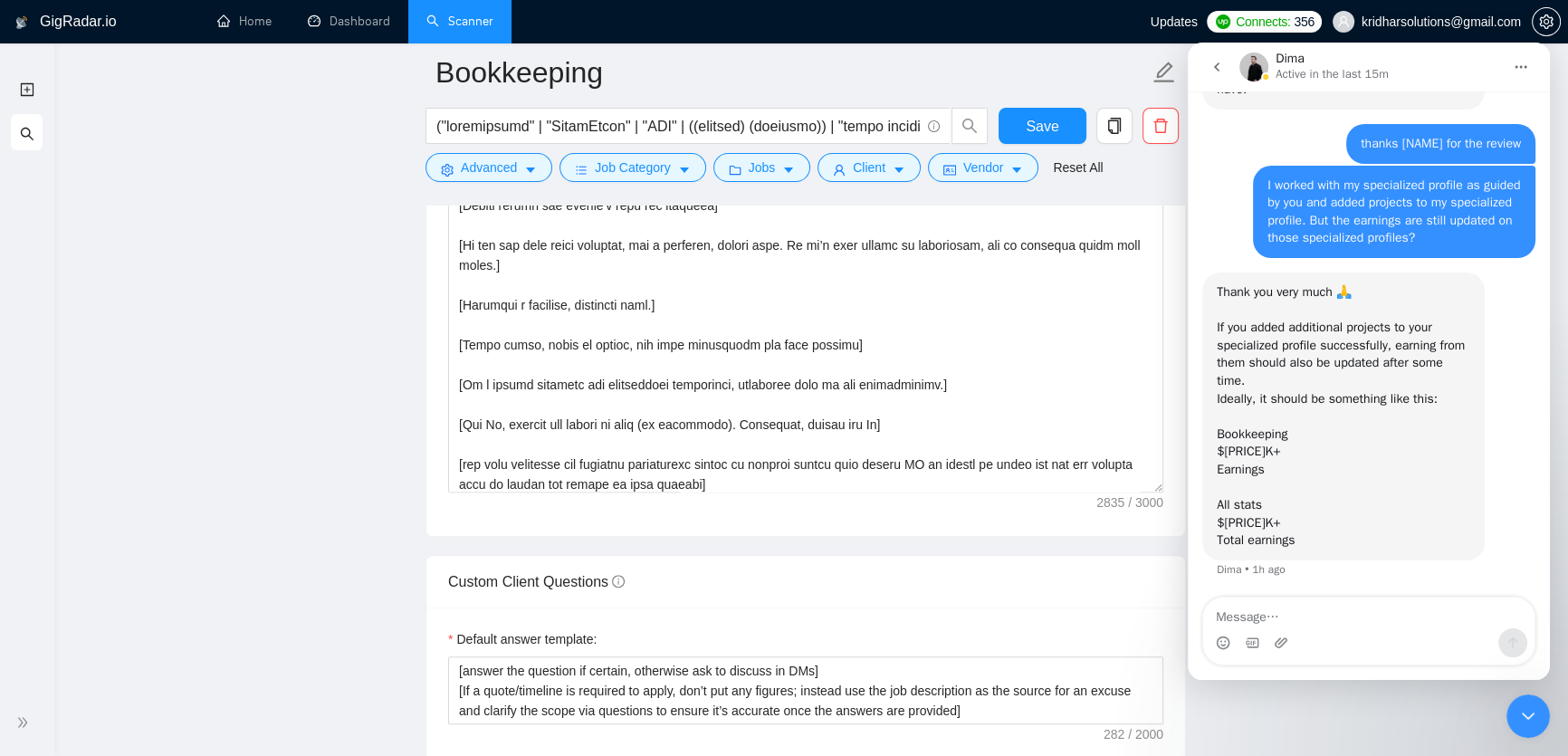 click at bounding box center [1528, 716] 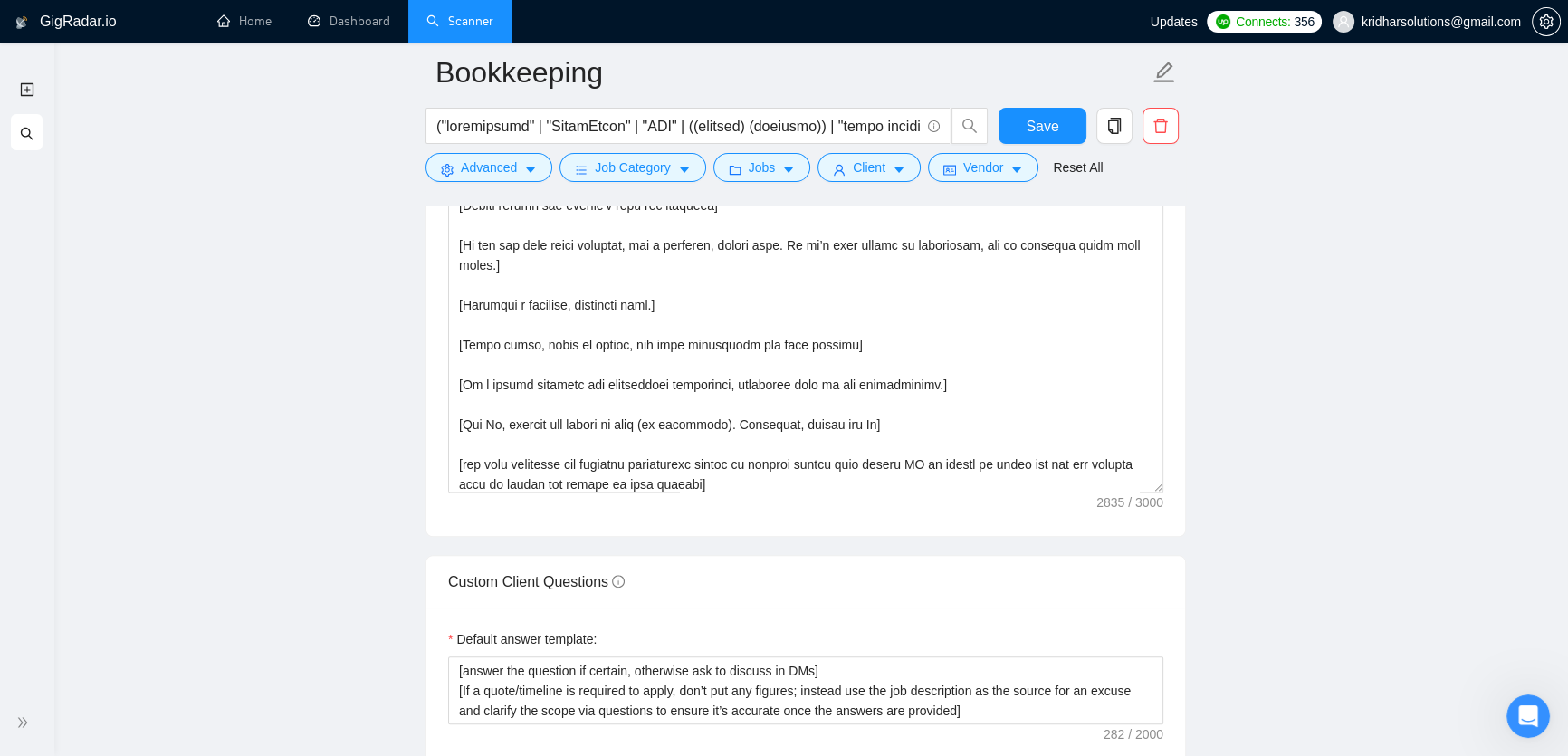 click on "Bookkeeping Save Advanced   Job Category   Jobs   Client   Vendor   Reset All Preview Results Insights NEW Alerts Auto Bidder Auto Bidding Enabled Auto Bidding Enabled: OFF Auto Bidder Schedule Auto Bidding Type: Automated (recommended) Semi-automated Auto Bidding Schedule: 24/7 Custom Custom Auto Bidder Schedule Repeat every week on Monday Tuesday Wednesday Thursday Friday Saturday Sunday Active Hours ( Asia/Calcutta ): From: To: ( 24  hours) Asia/Calcutta Auto Bidding Type Select your bidding algorithm: Choose the algorithm for you bidding. The price per proposal does not include your connects expenditure. Template Bidder Works great for narrow segments and short cover letters that don't change. 0.50  credits / proposal Sardor AI 🤖 Personalise your cover letter with ai [placeholders] 1.00  credits / proposal Experimental Laziza AI  👑   NEW   Learn more 2.00  credits / proposal $68.05 savings Team & Freelancer Select team: Kridhar Solutions Select freelancer: Dharmendra Bharwad Select profile: Xero +" at bounding box center [806, 786] 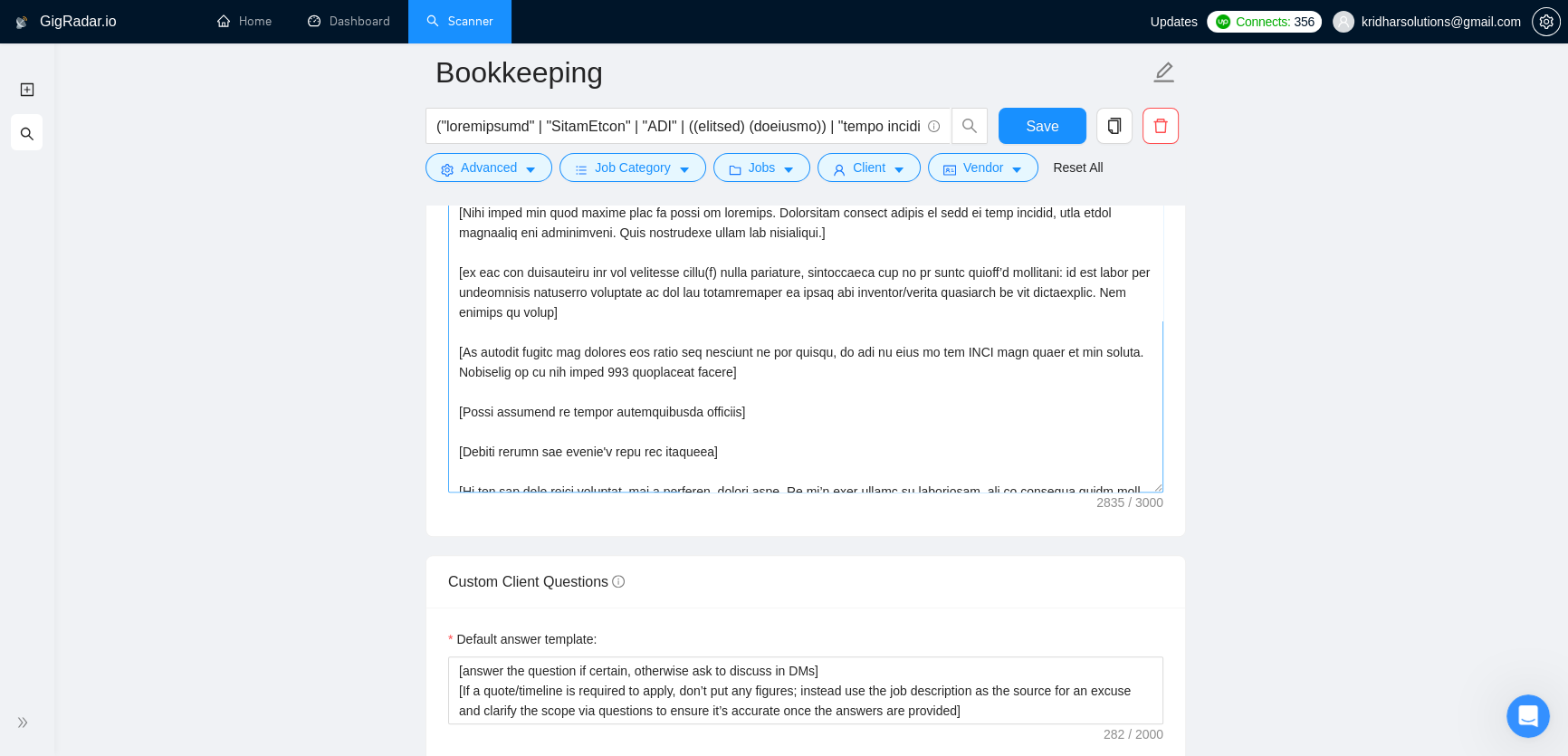 scroll, scrollTop: 0, scrollLeft: 0, axis: both 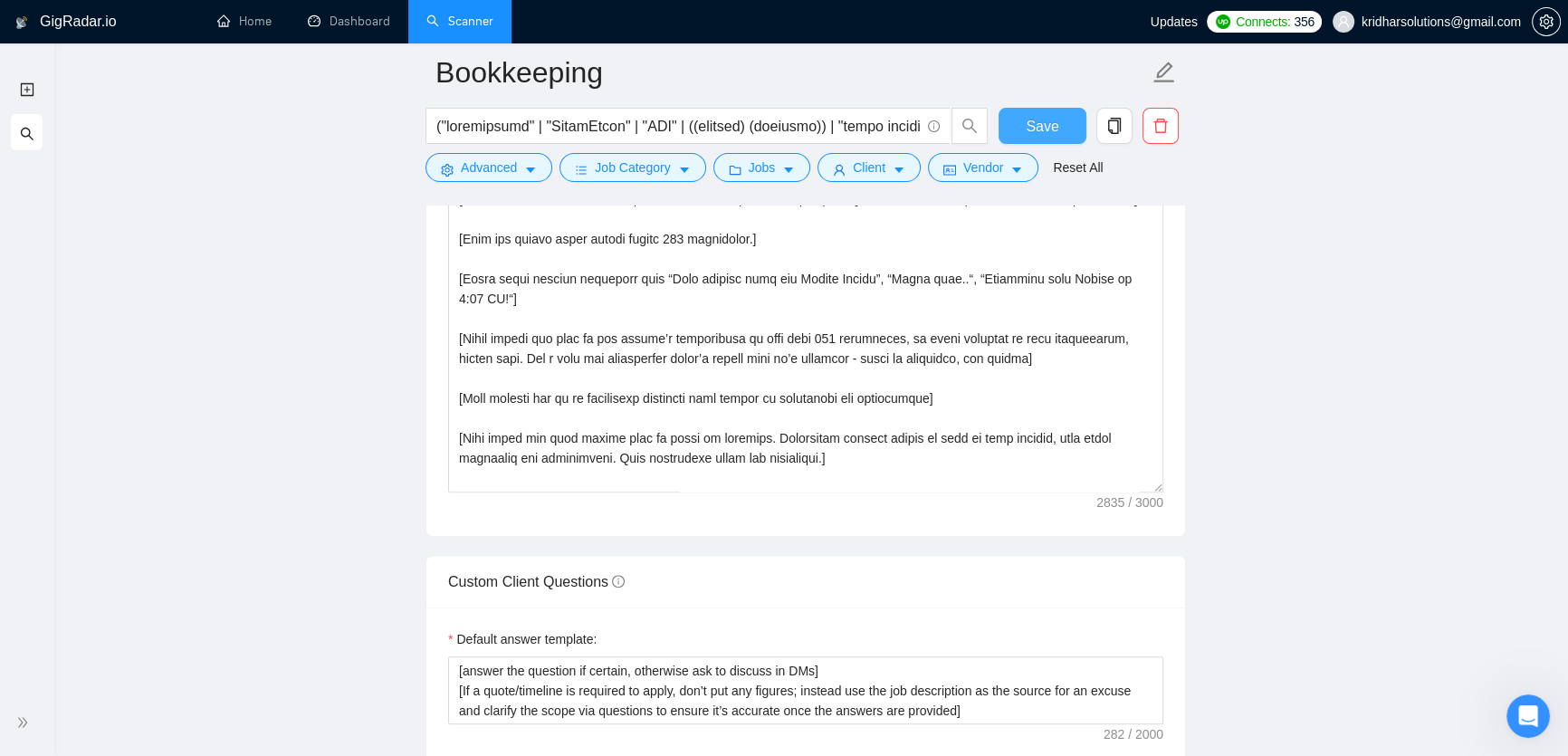 click on "Save" at bounding box center [1042, 126] 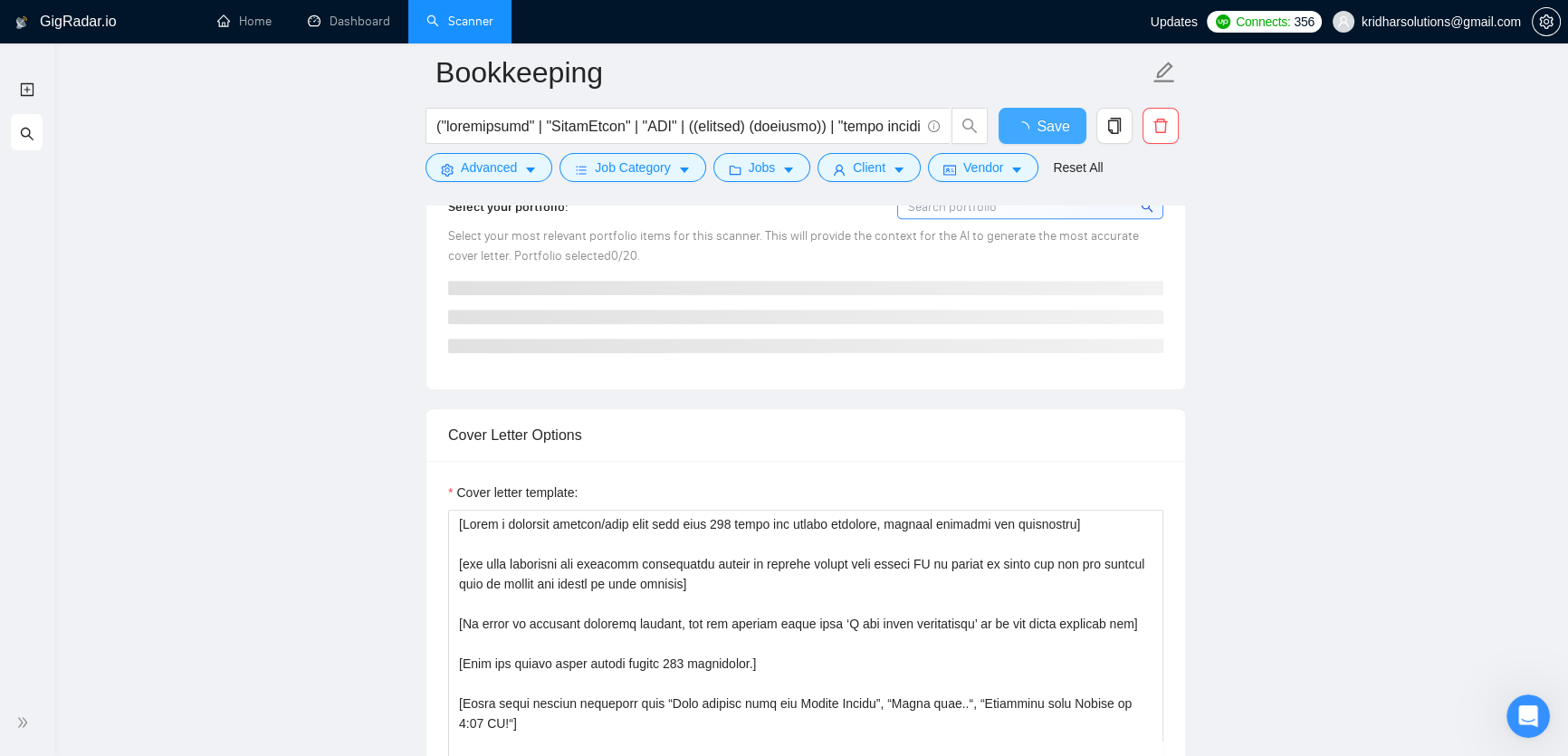 type 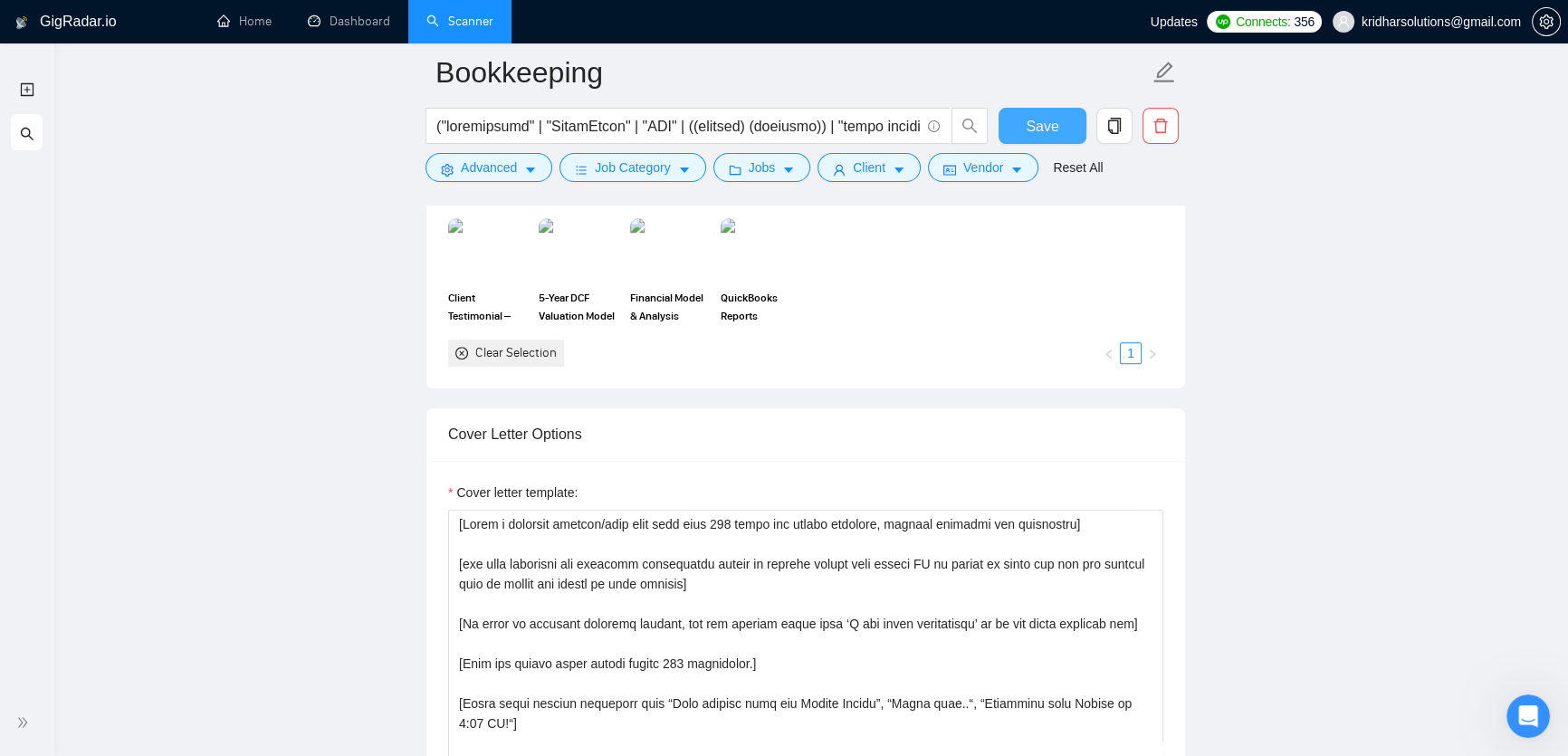 scroll, scrollTop: 1975, scrollLeft: 0, axis: vertical 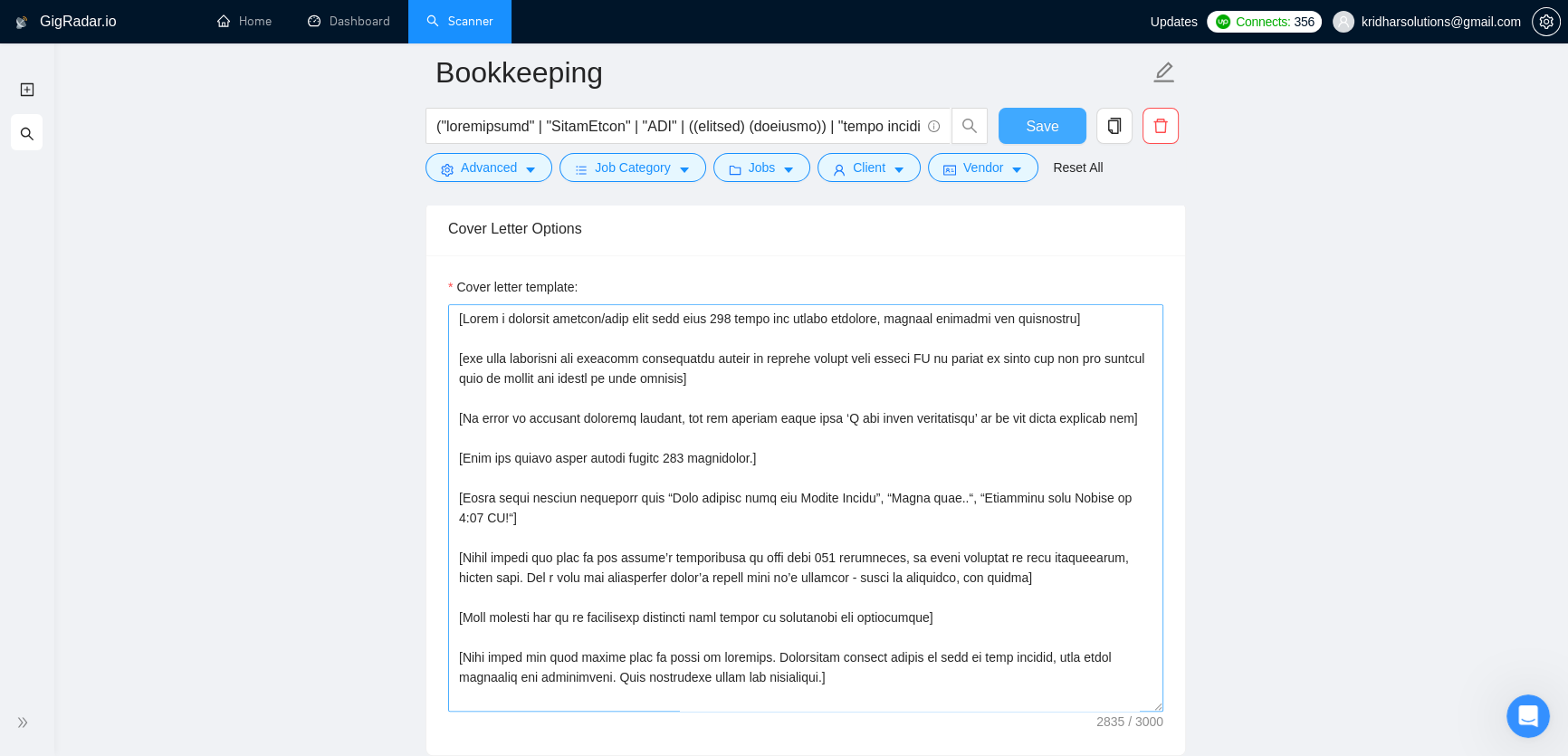 type 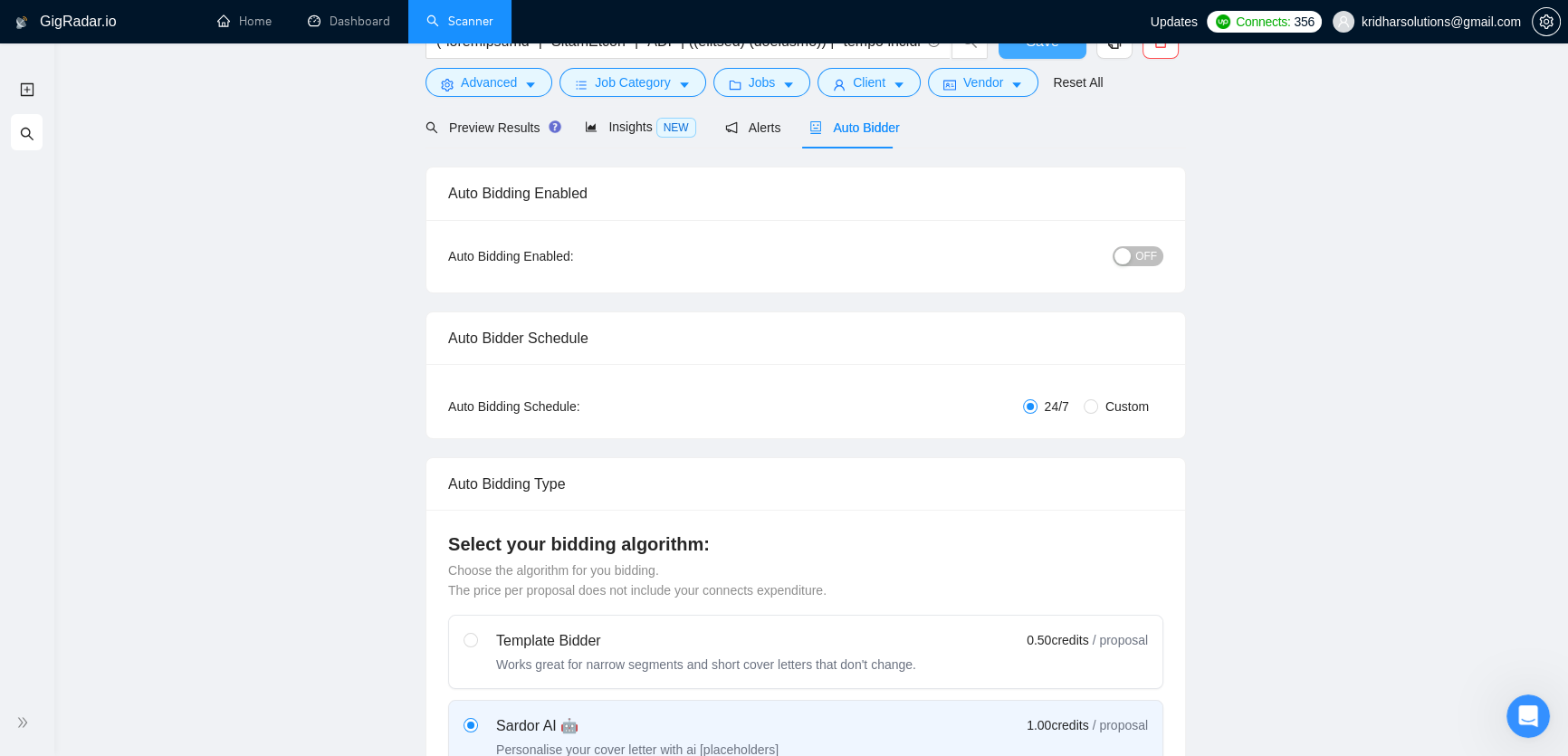 scroll, scrollTop: 0, scrollLeft: 0, axis: both 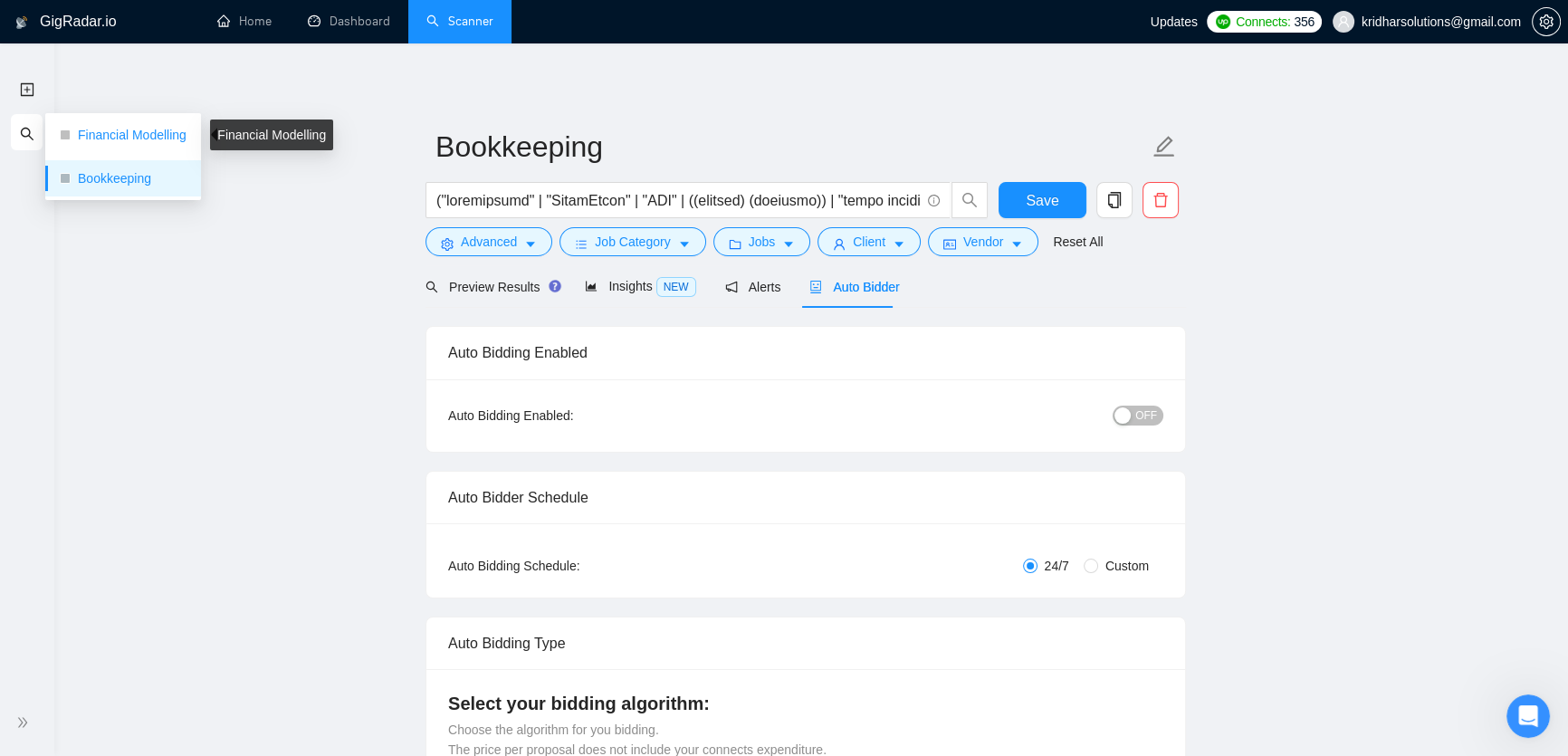 click on "Financial Modelling" at bounding box center (132, 135) 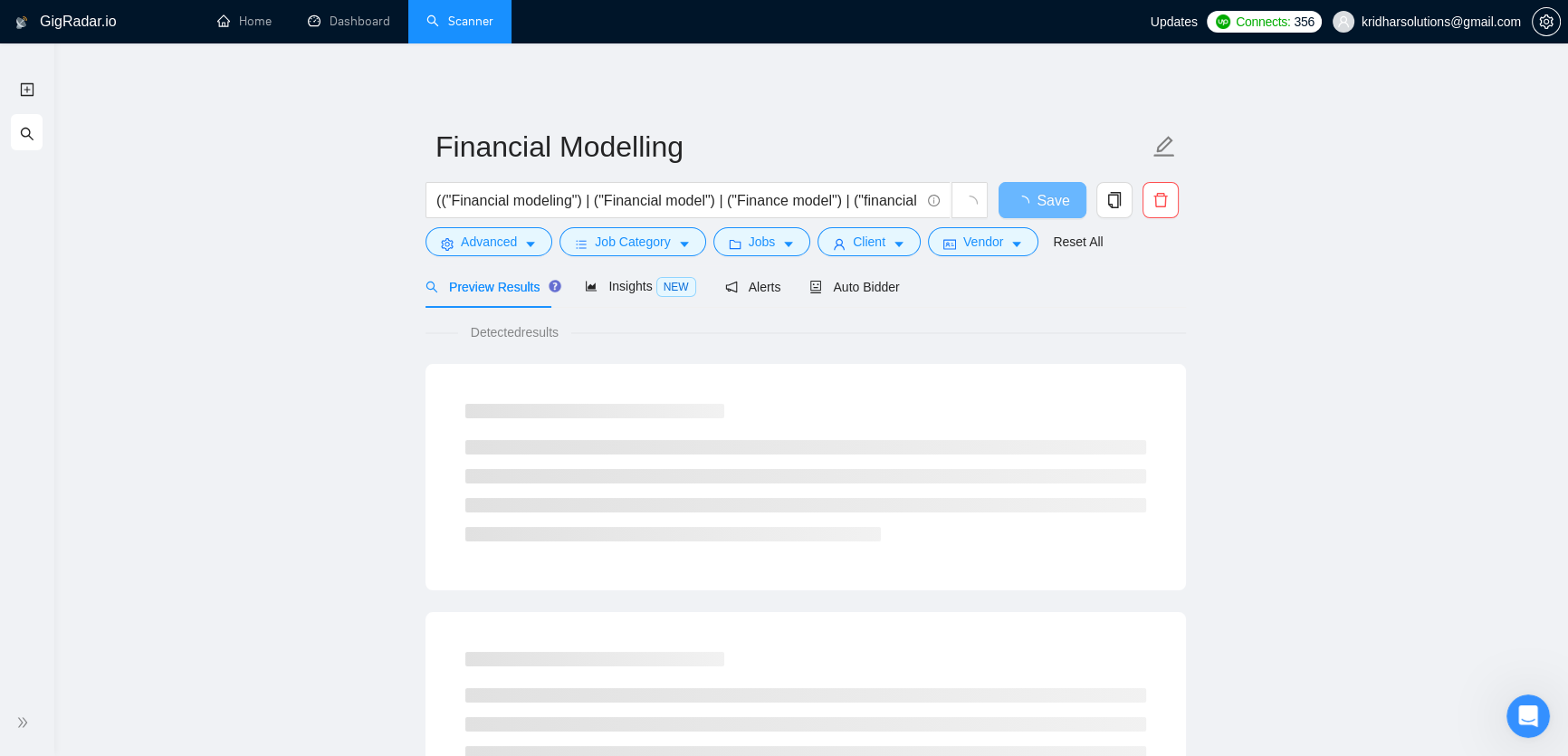 click on "Preview Results" at bounding box center (491, 287) 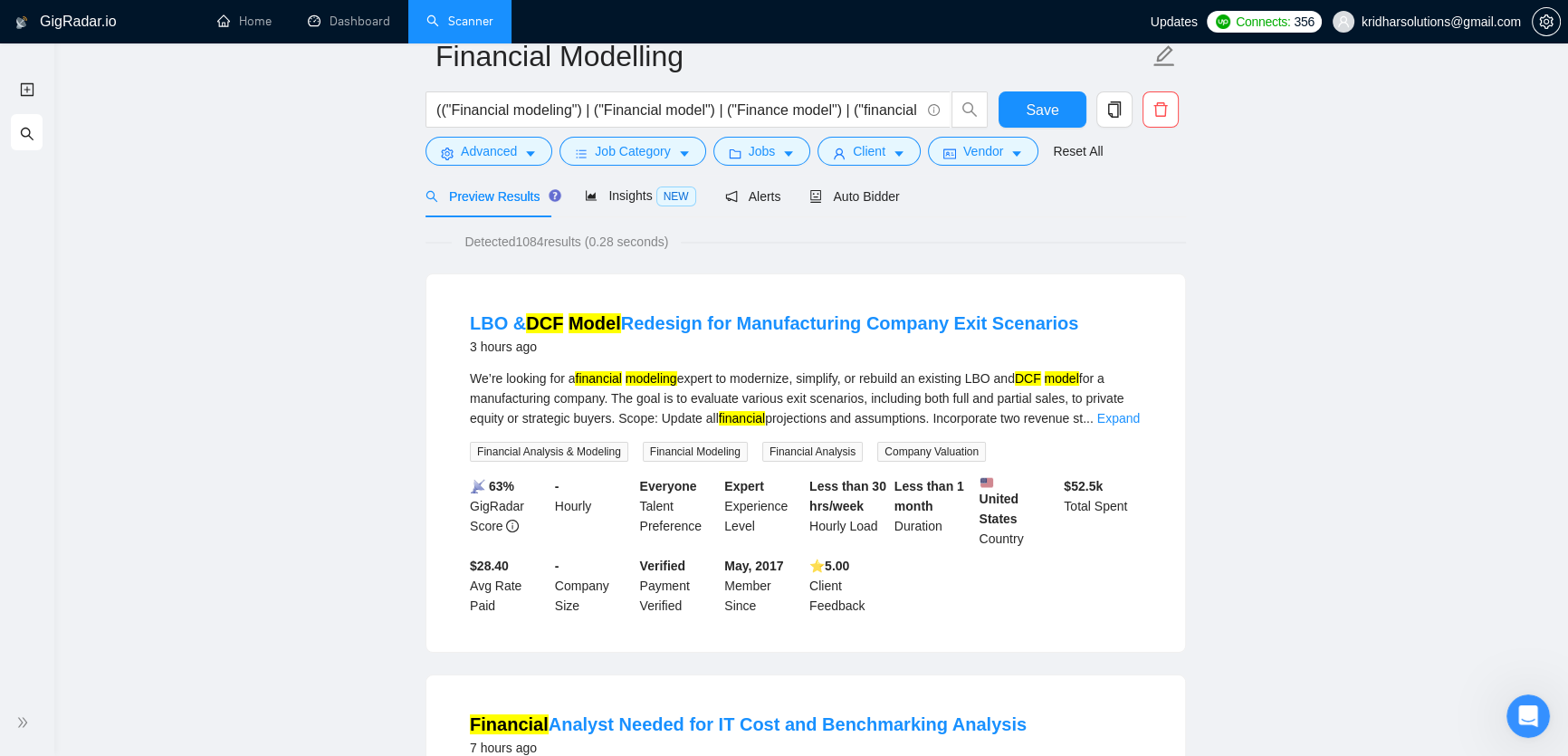 scroll, scrollTop: 0, scrollLeft: 0, axis: both 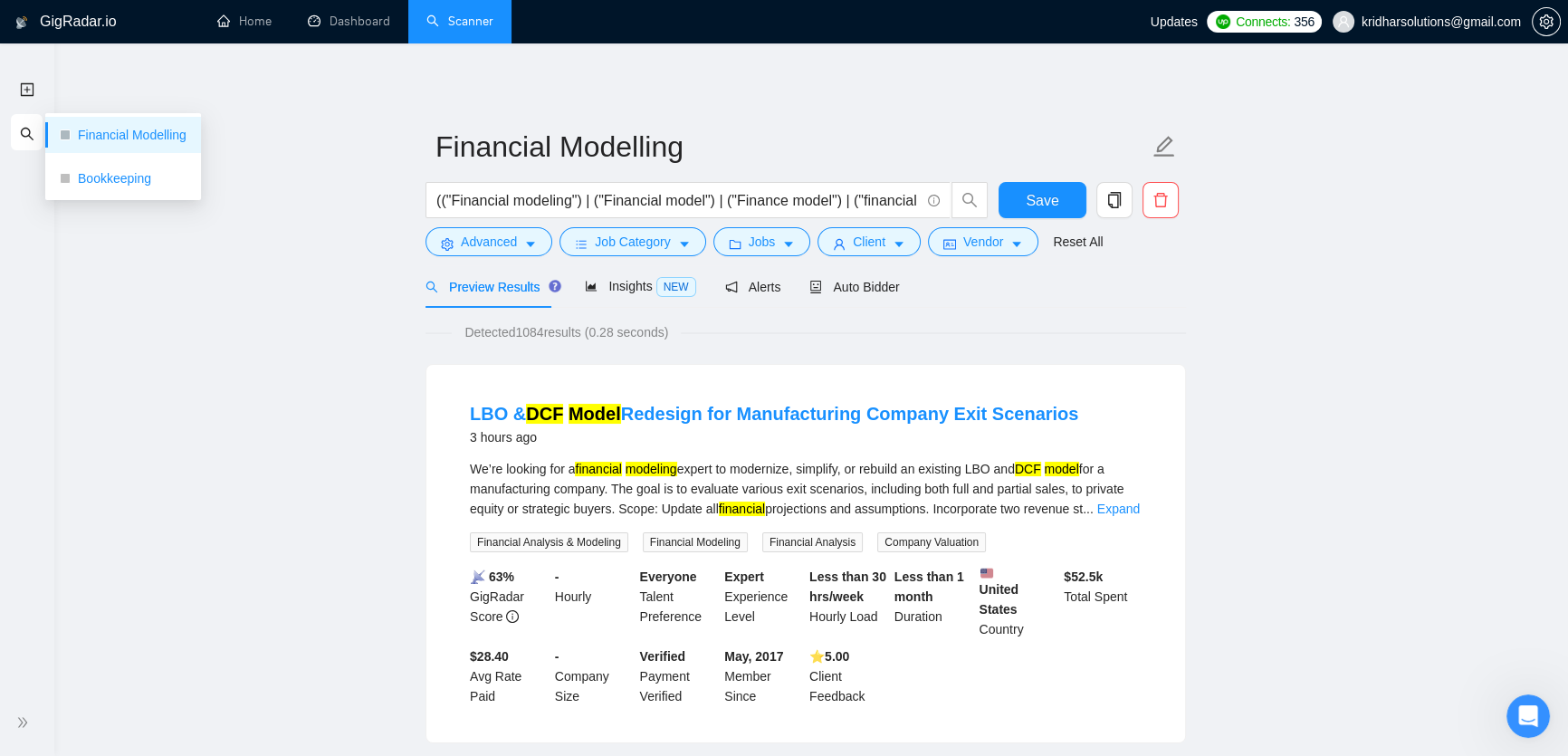 click on "Bookkeeping" at bounding box center (132, 178) 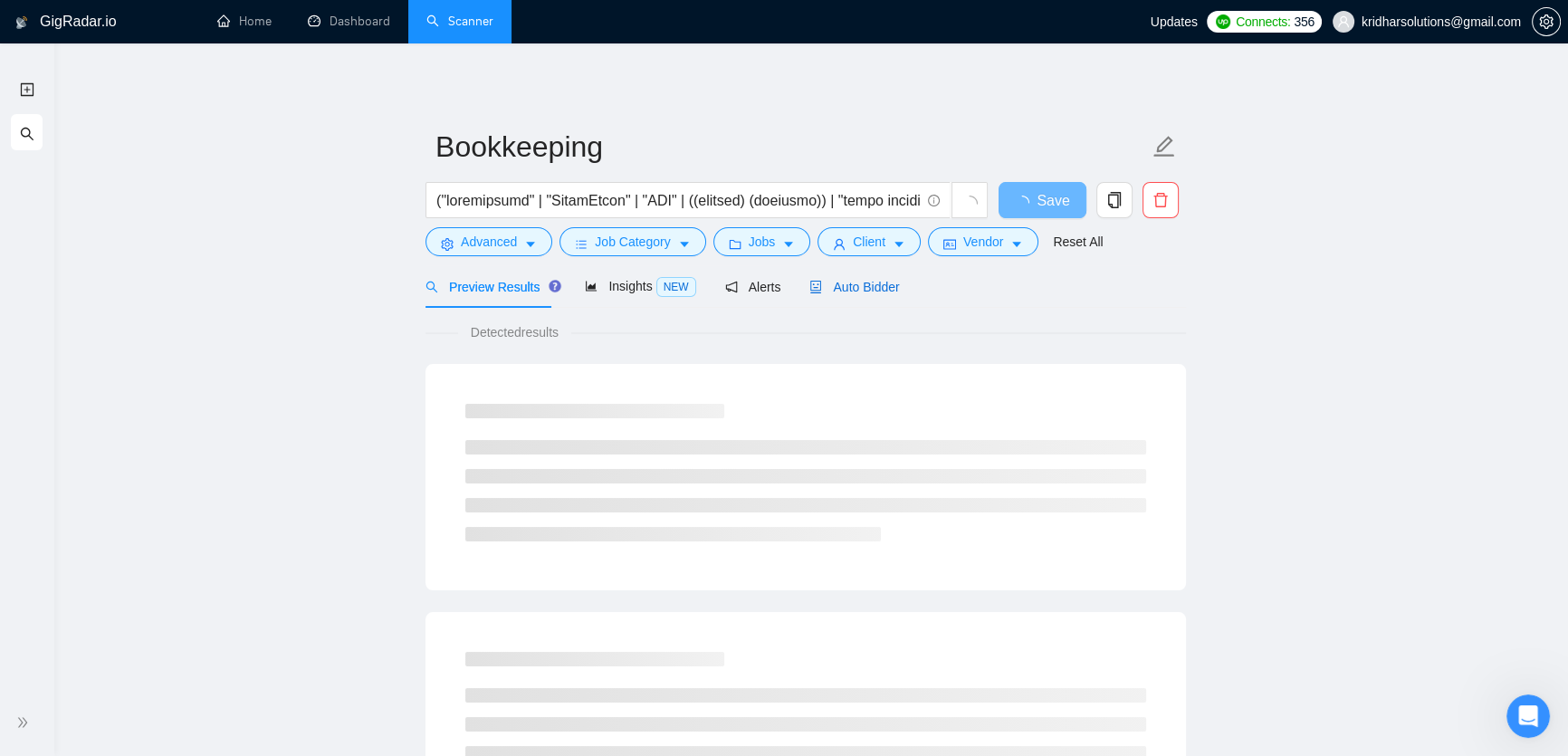 click on "Auto Bidder" at bounding box center (854, 287) 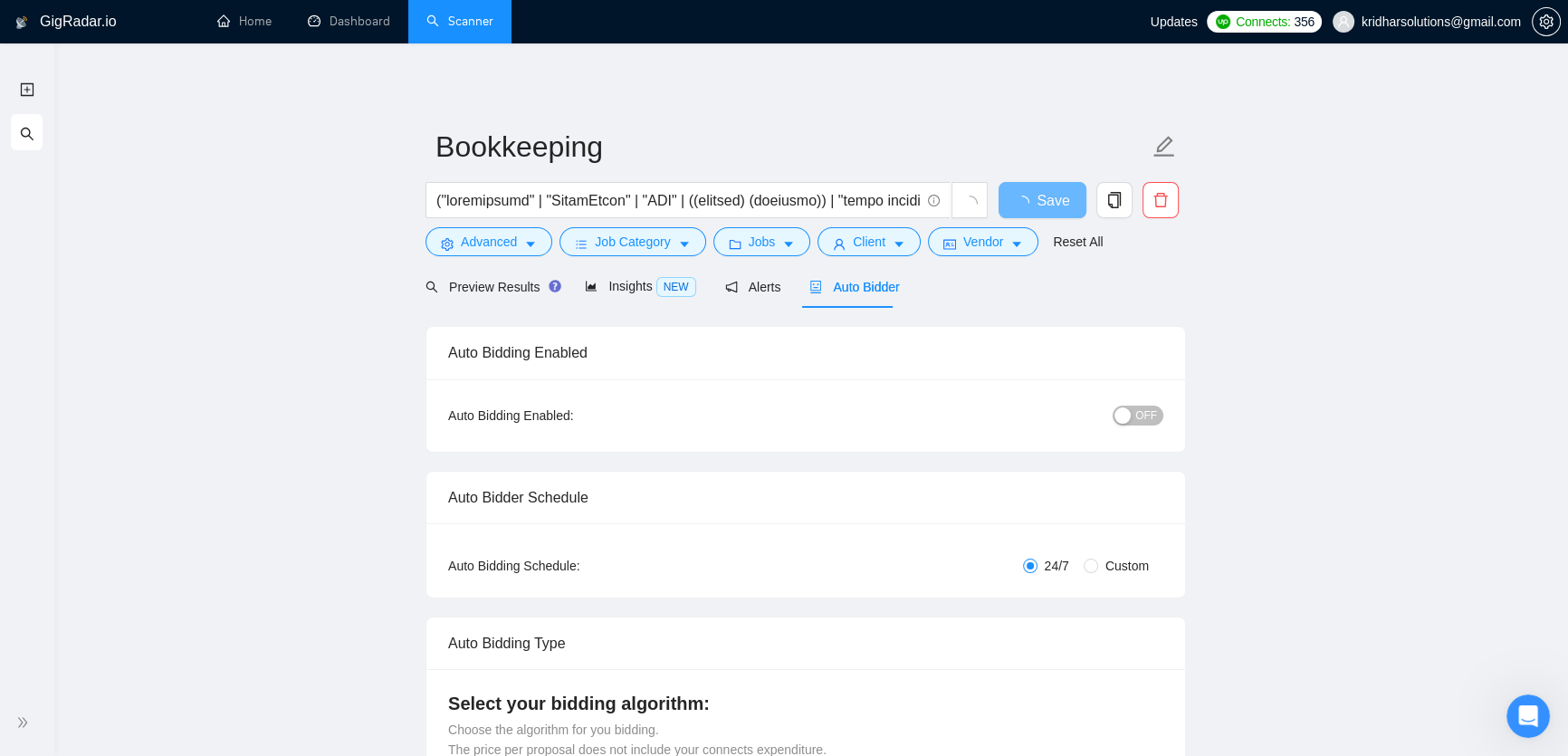 click on "Bookkeeping Save Advanced   Job Category   Jobs   Client   Vendor   Reset All Preview Results Insights NEW Alerts Auto Bidder Auto Bidding Enabled Auto Bidding Enabled: OFF Auto Bidder Schedule Auto Bidding Type: Automated (recommended) Semi-automated Auto Bidding Schedule: 24/7 Custom Custom Auto Bidder Schedule Repeat every week on Monday Tuesday Wednesday Thursday Friday Saturday Sunday Active Hours ( Asia/Calcutta ): From: To: ( 24  hours) Asia/Calcutta Auto Bidding Type Select your bidding algorithm: Choose the algorithm for you bidding. The price per proposal does not include your connects expenditure. Template Bidder Works great for narrow segments and short cover letters that don't change. 0.50  credits / proposal Sardor AI 🤖 Personalise your cover letter with ai [placeholders] 1.00  credits / proposal Experimental Laziza AI  👑   NEW   Learn more 2.00  credits / proposal 20% connects savings Team & Freelancer Select team: Kridhar Solutions Select freelancer: Dharmendra Bharwad Select profile: 0" at bounding box center [806, 2388] 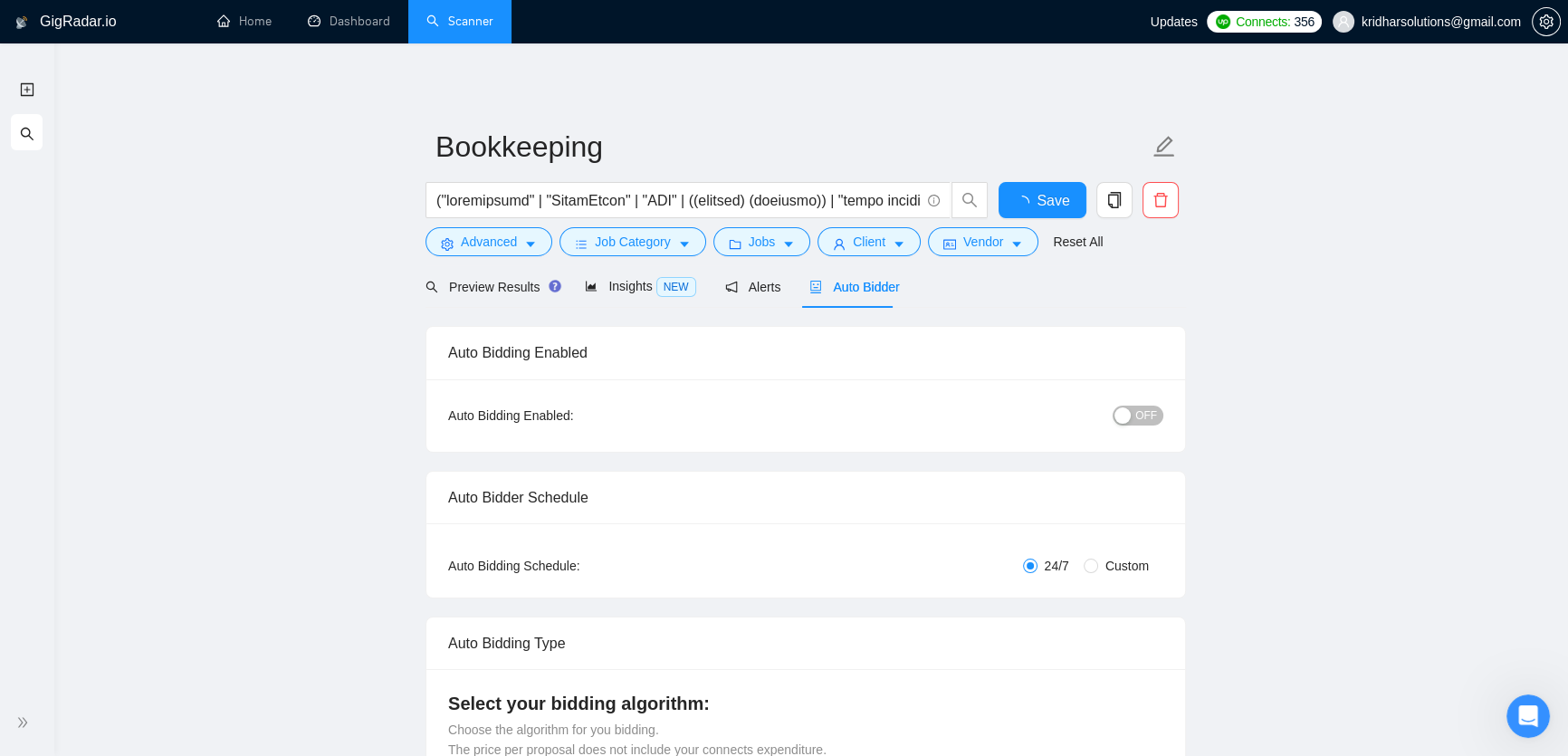 type 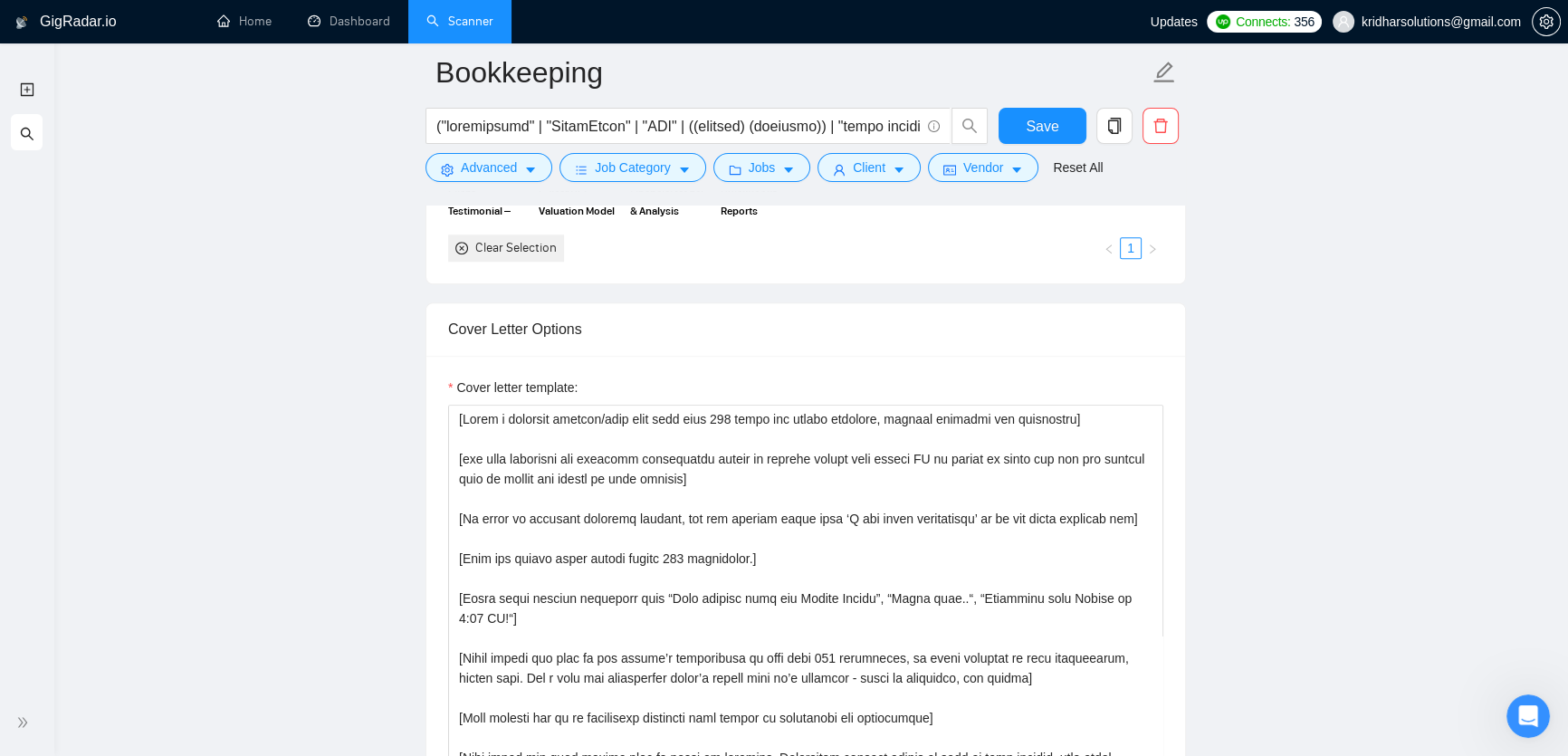 scroll, scrollTop: 1892, scrollLeft: 0, axis: vertical 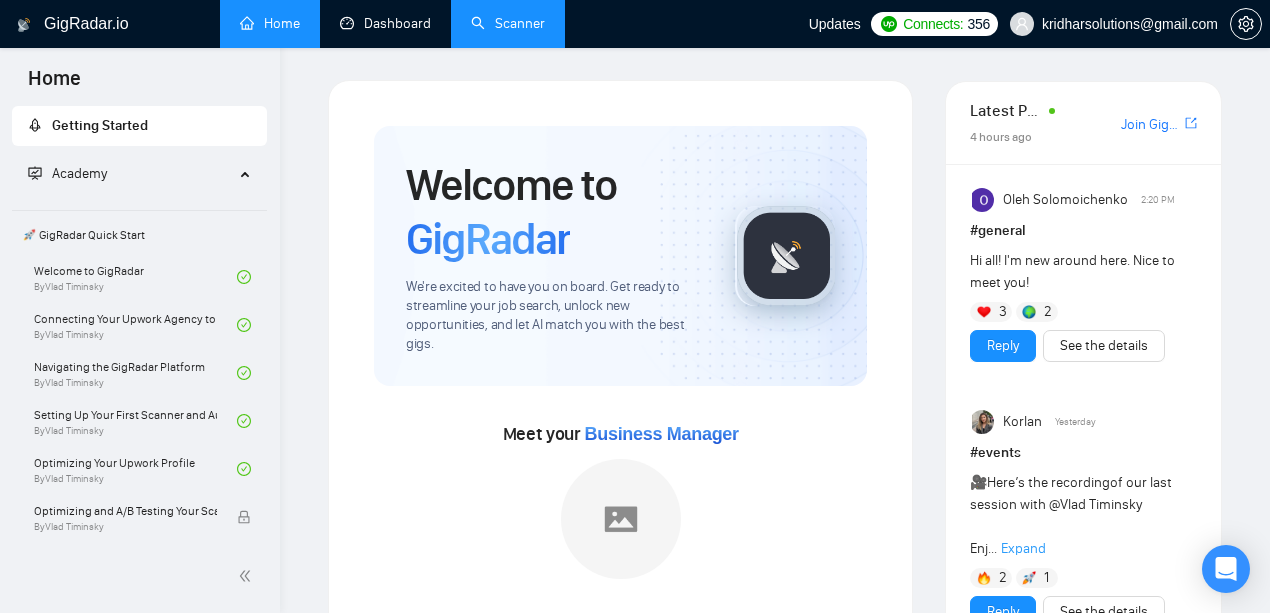 click on "Scanner" at bounding box center (508, 23) 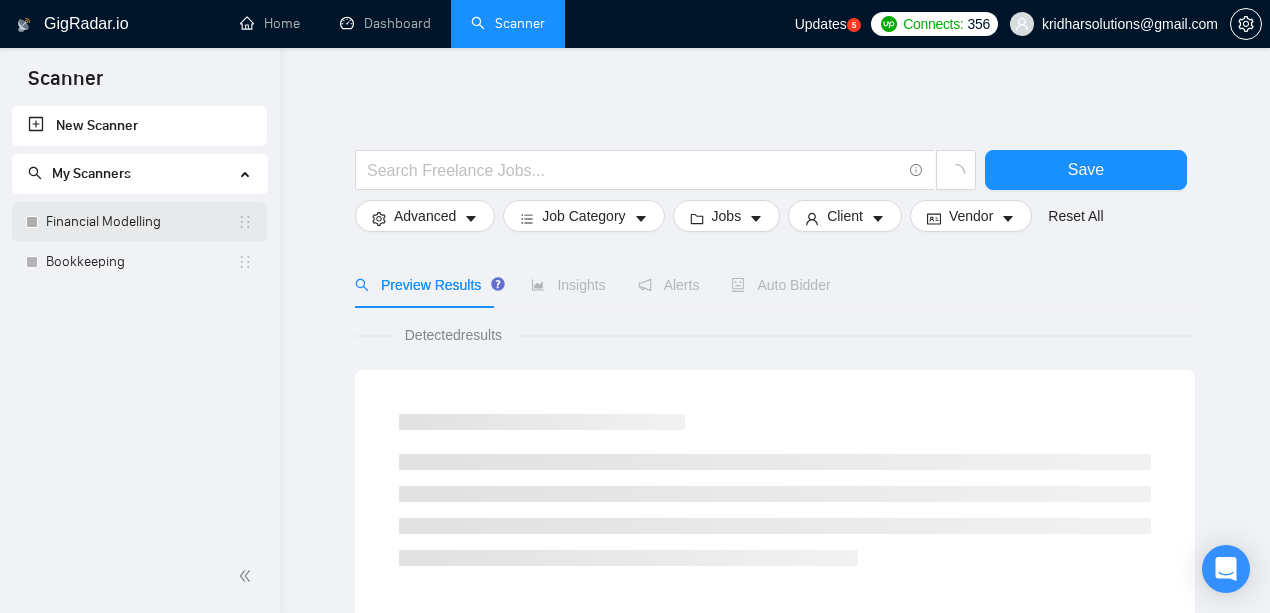 click on "Financial Modelling" at bounding box center [141, 222] 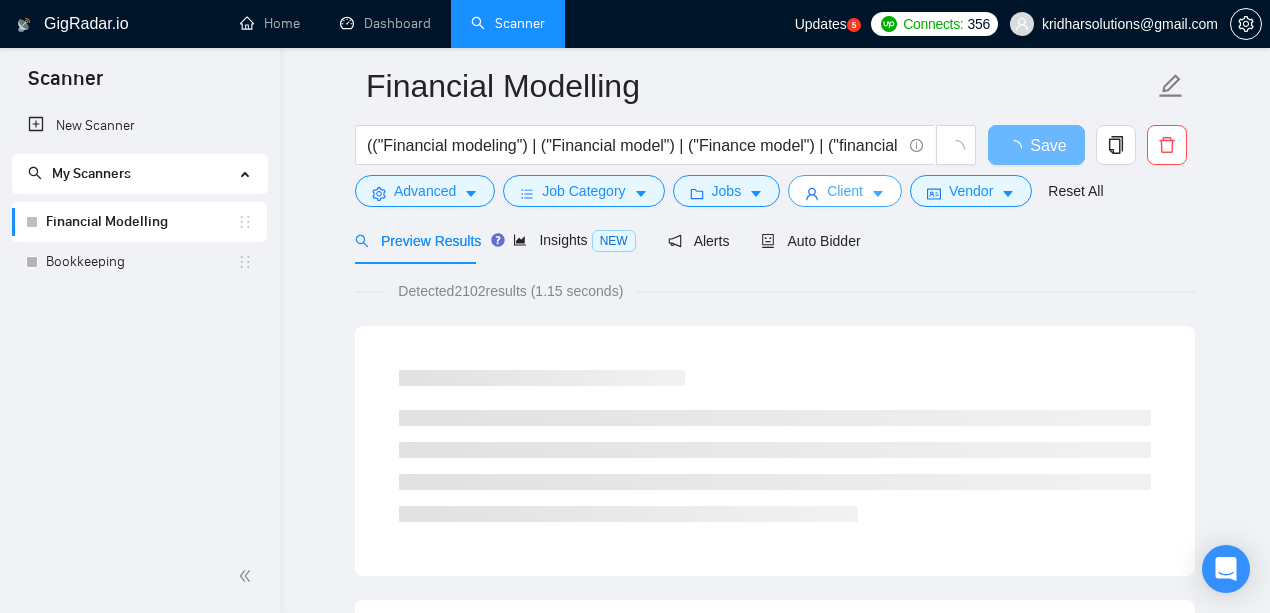 scroll, scrollTop: 0, scrollLeft: 0, axis: both 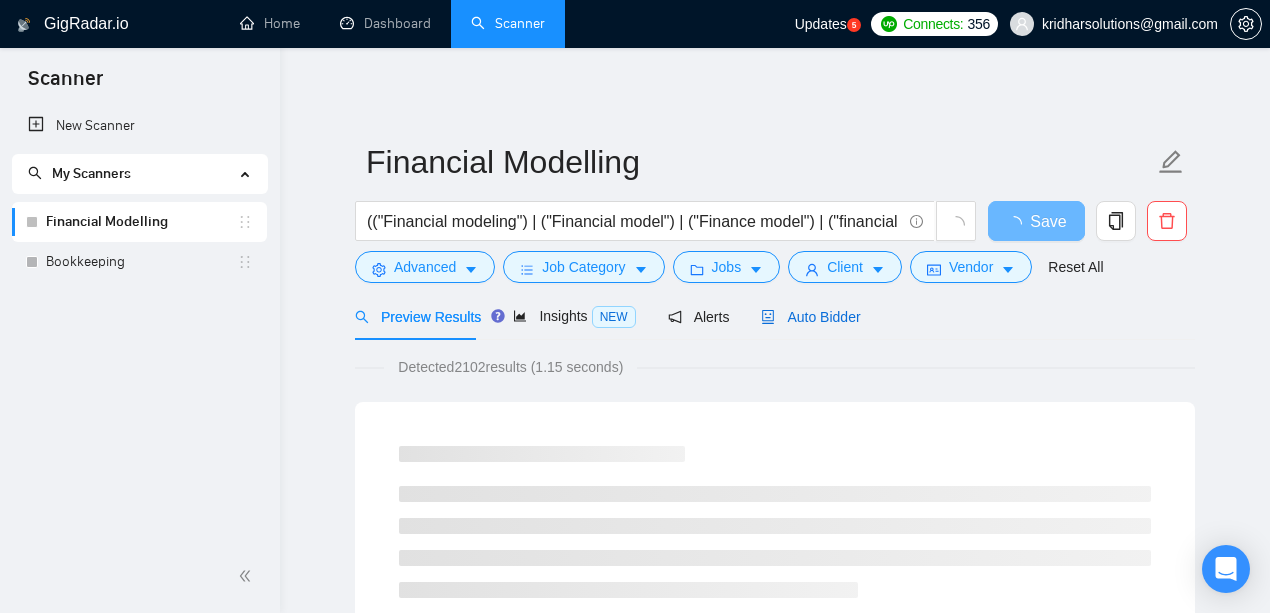 click on "Auto Bidder" at bounding box center [810, 317] 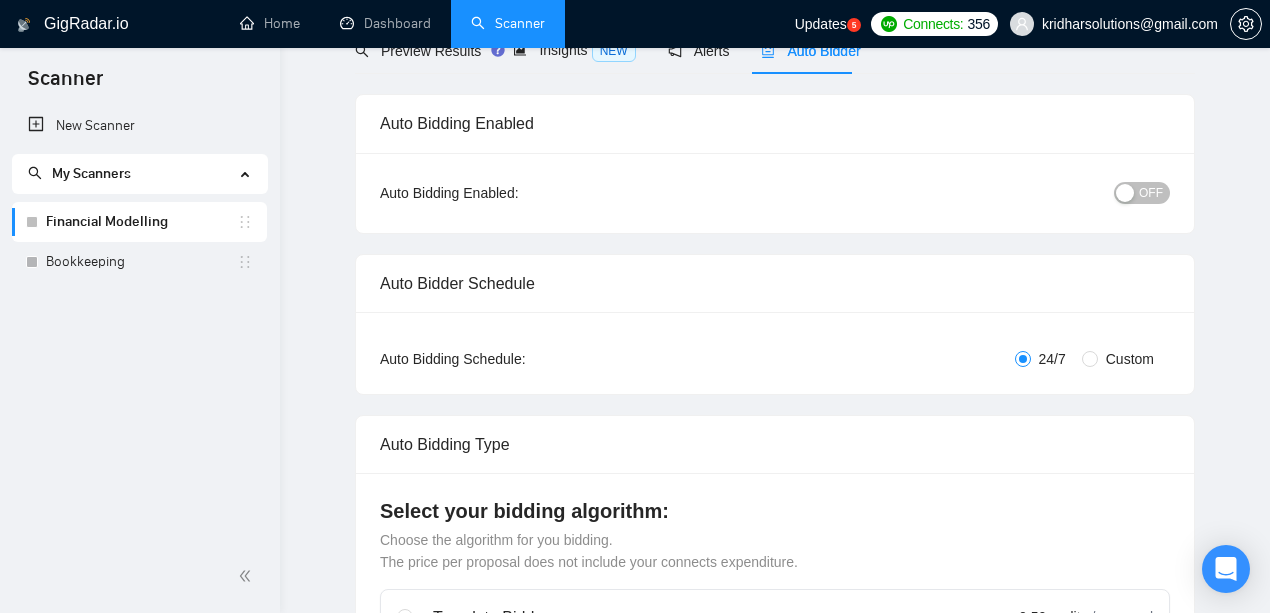 type 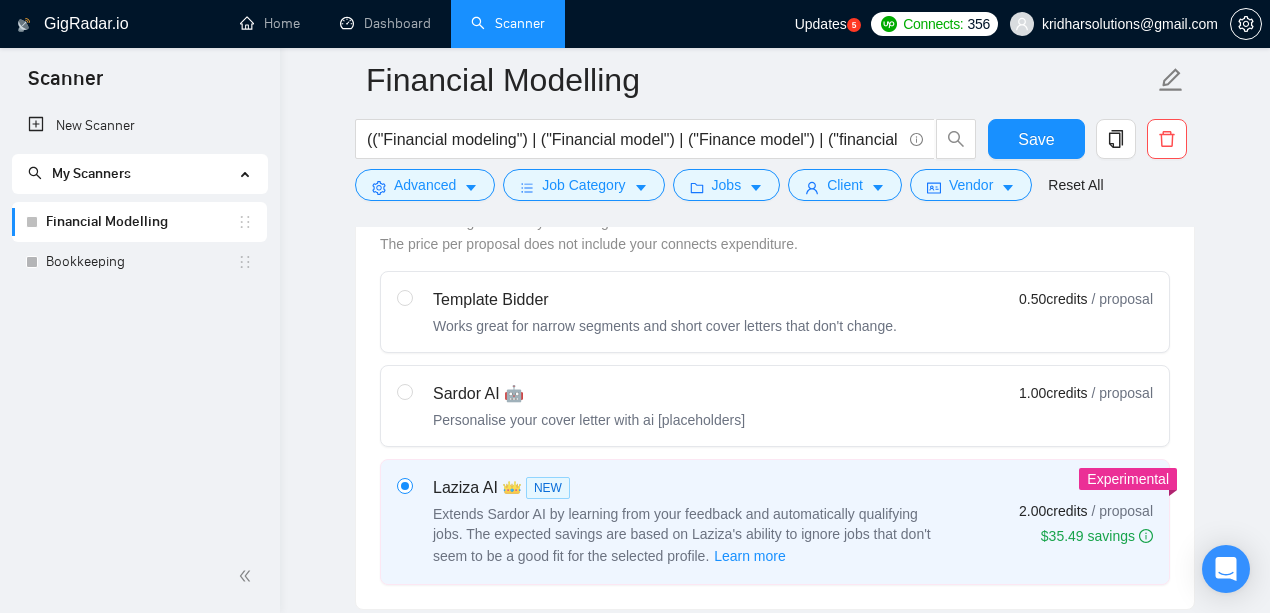 click on "Sardor AI 🤖" at bounding box center (589, 394) 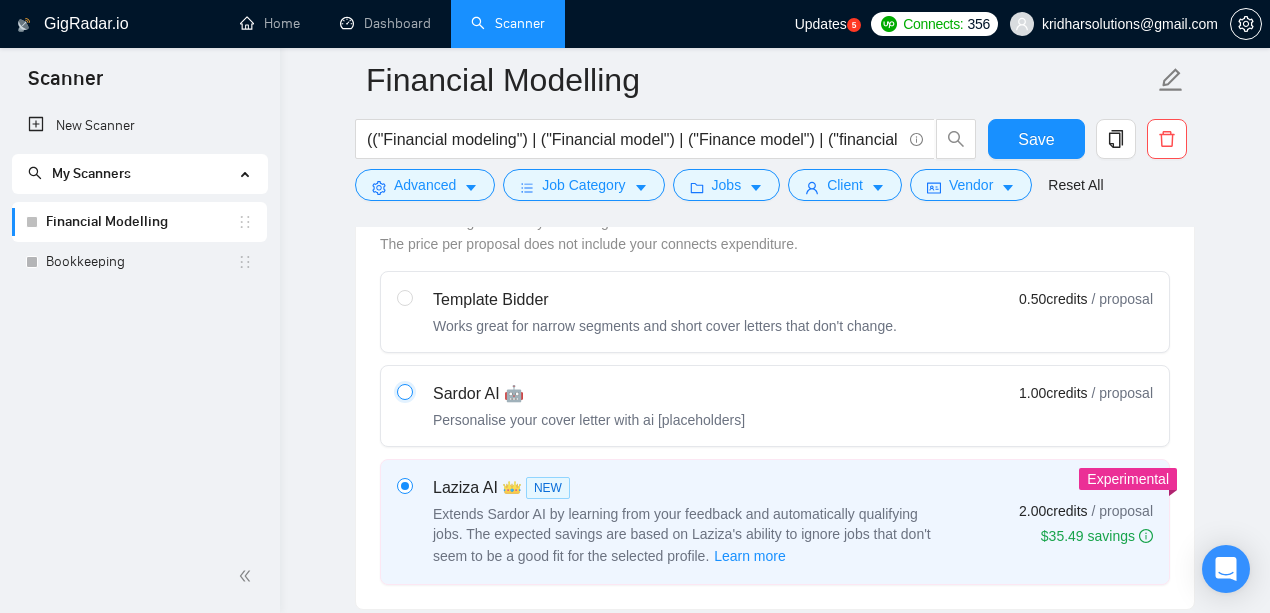 click at bounding box center (404, 391) 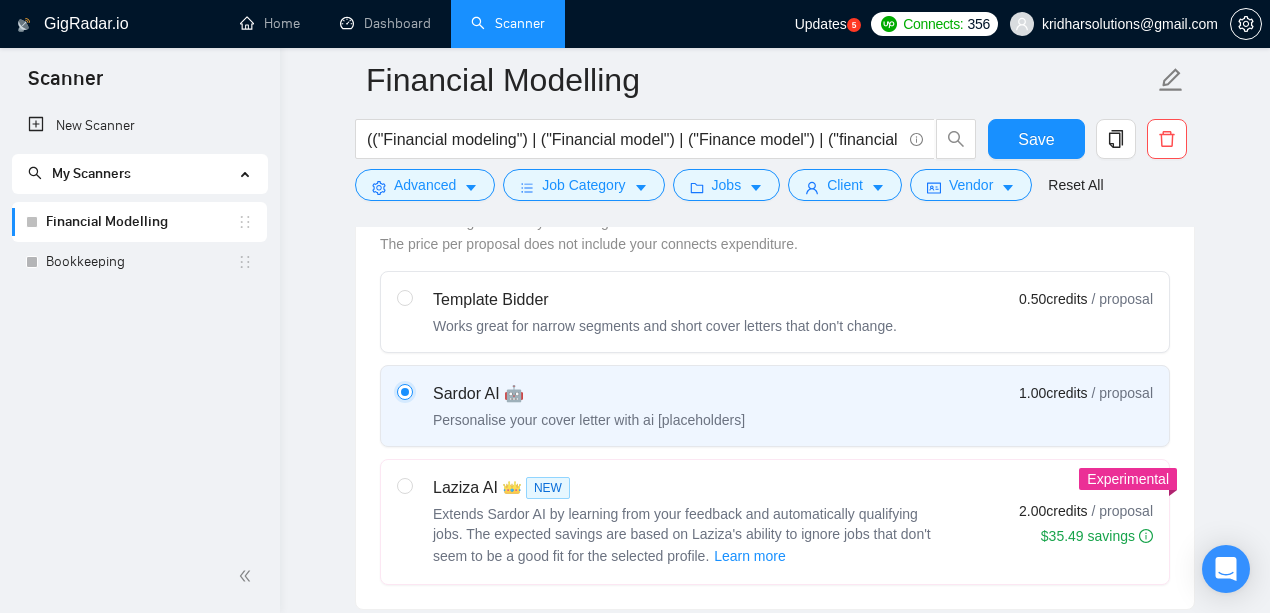 type 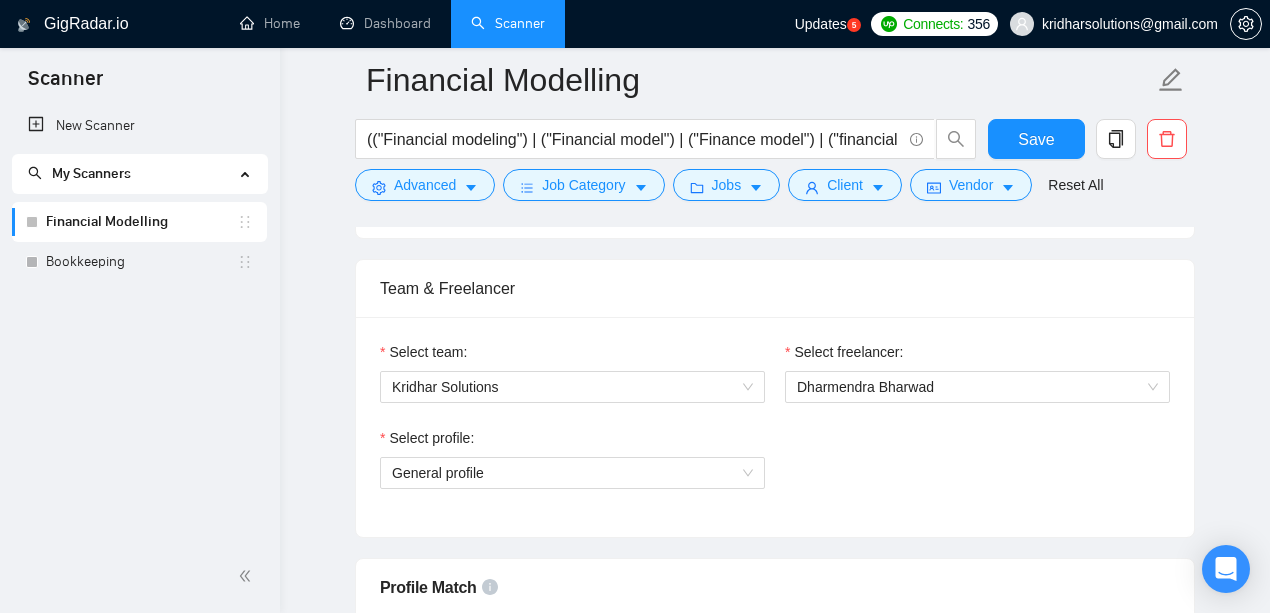 scroll, scrollTop: 1133, scrollLeft: 0, axis: vertical 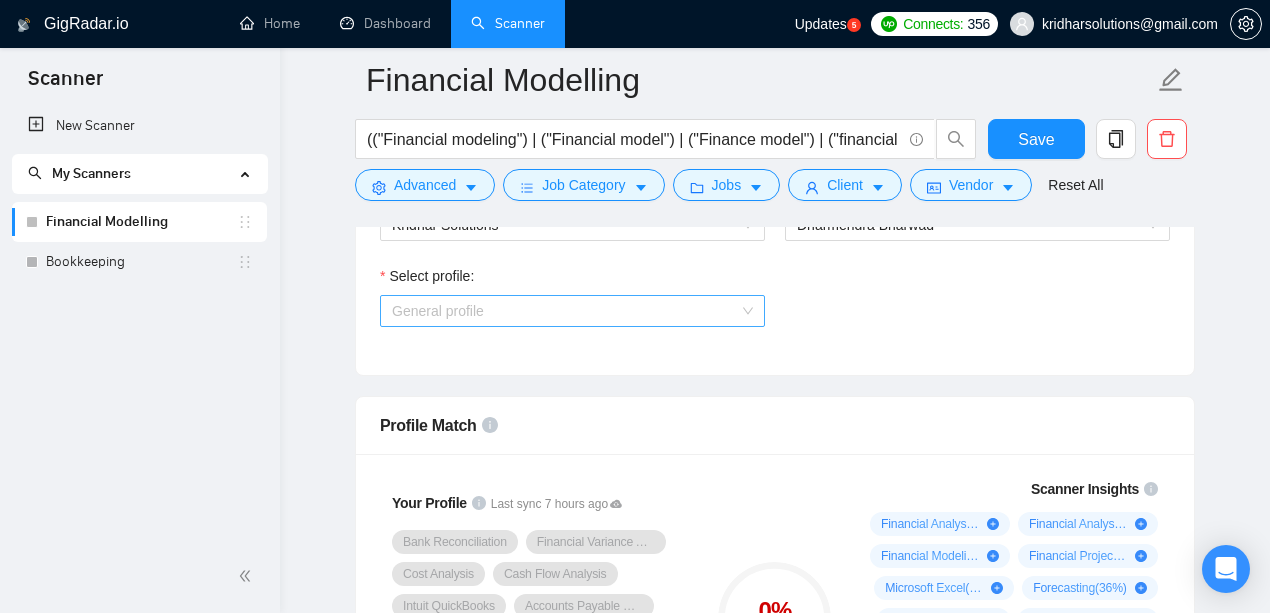 click on "General profile" at bounding box center [572, 311] 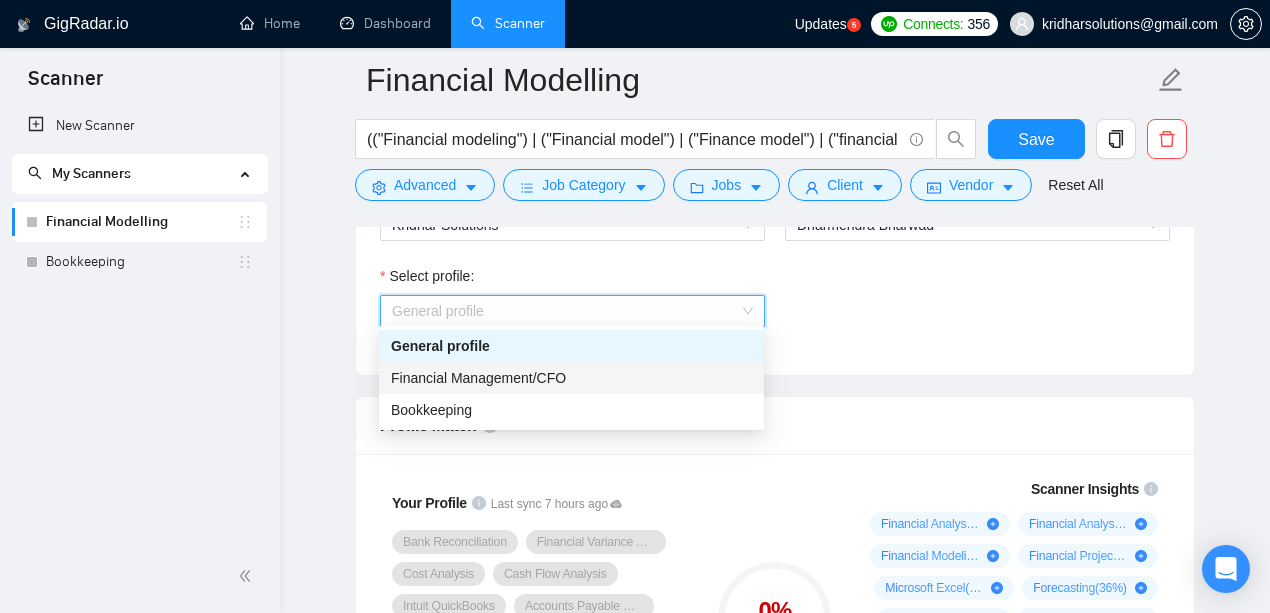 click on "Financial Management/CFO" at bounding box center [478, 378] 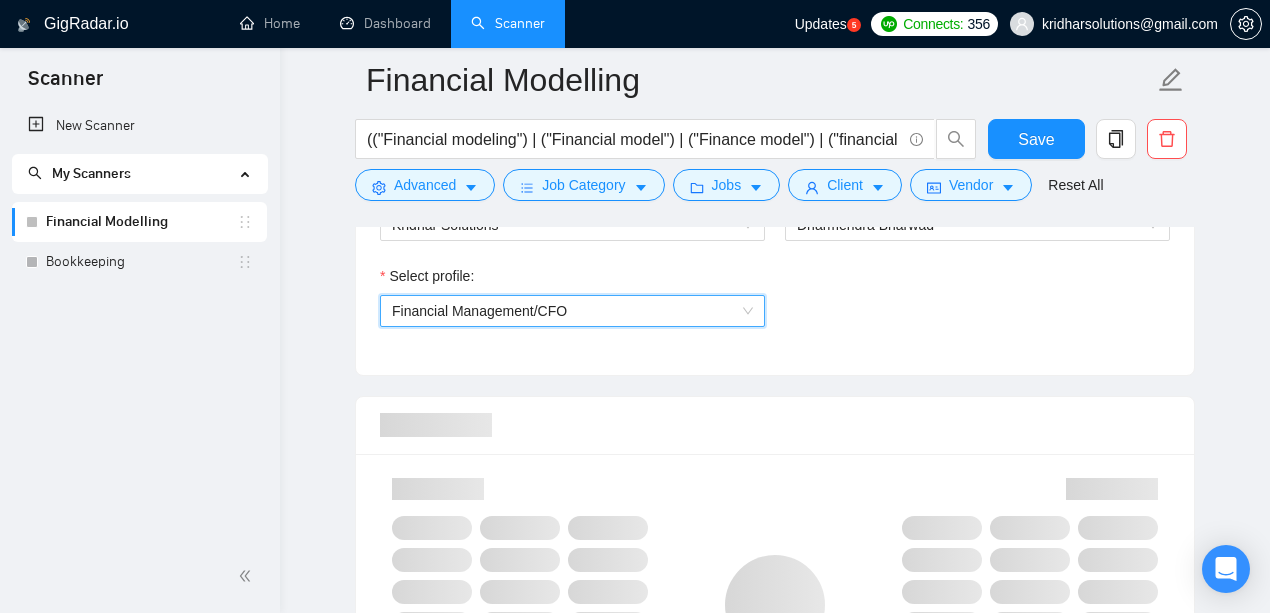 click on "Select profile: 1110580754822713344 Financial Management/CFO" at bounding box center (775, 308) 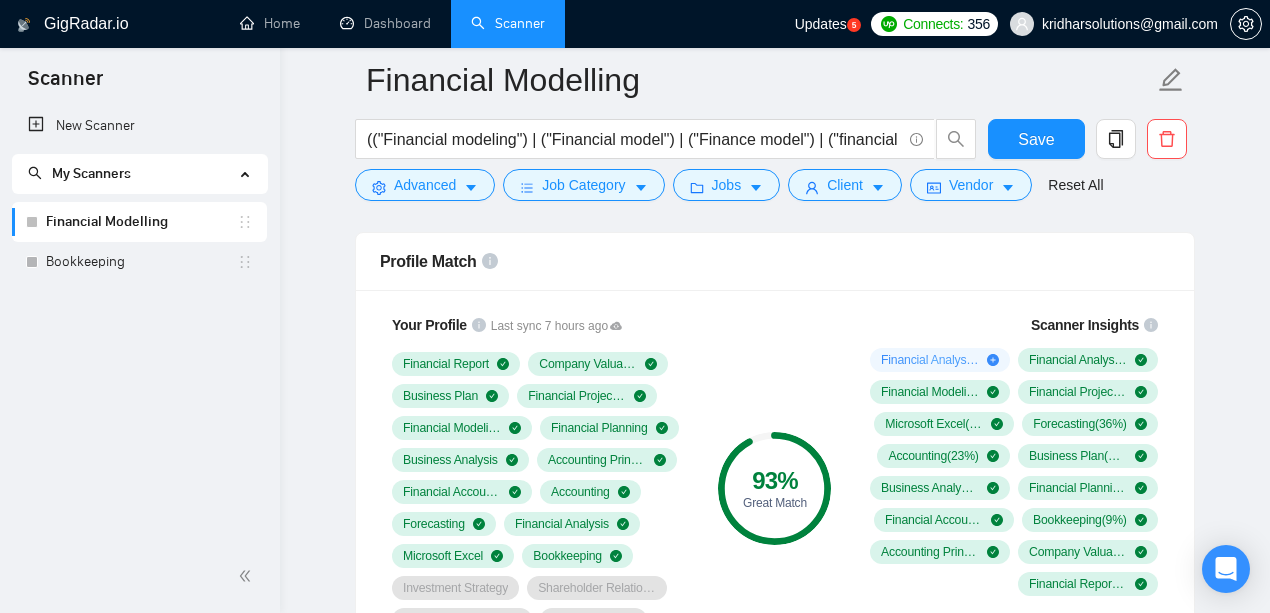 scroll, scrollTop: 1266, scrollLeft: 0, axis: vertical 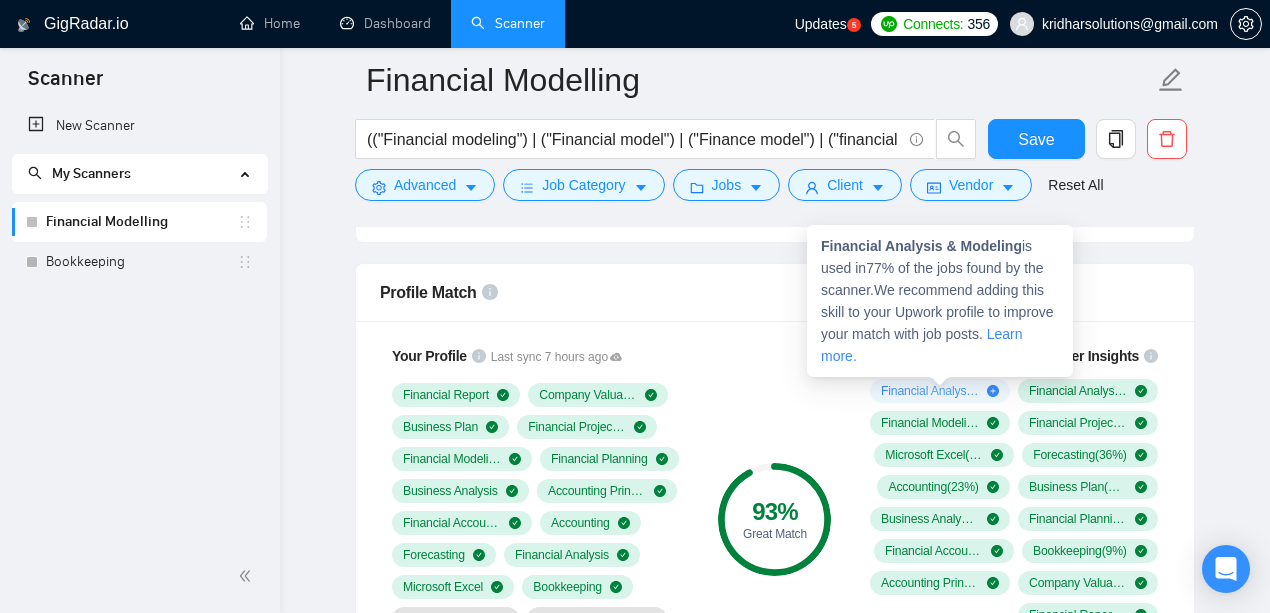 click 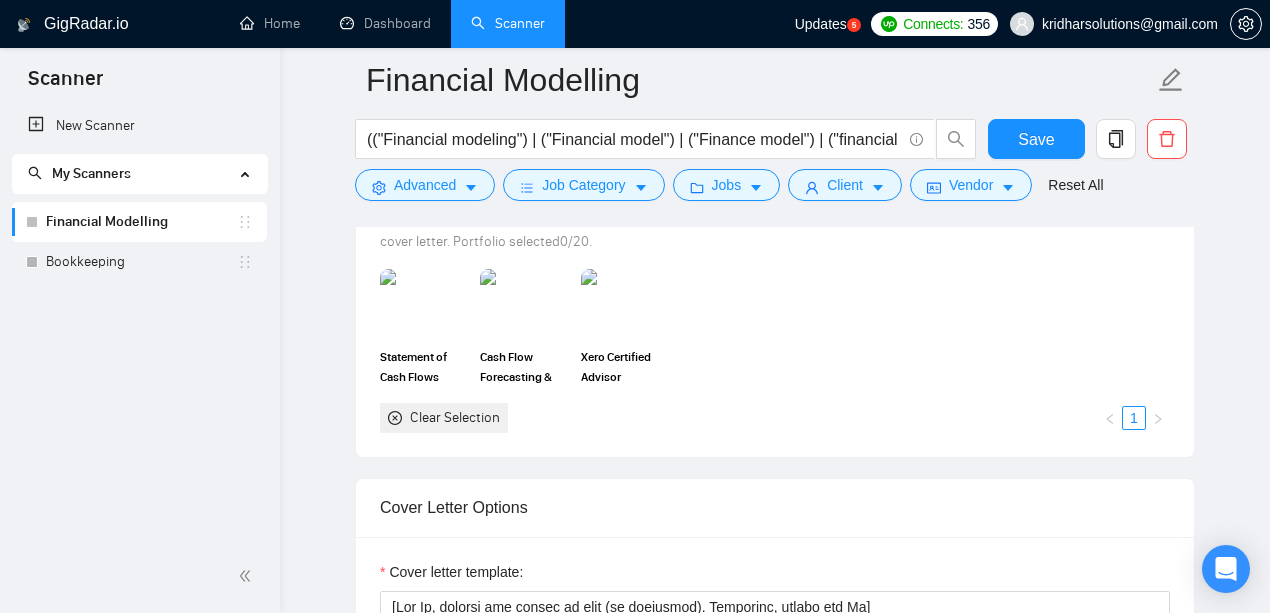 scroll, scrollTop: 1866, scrollLeft: 0, axis: vertical 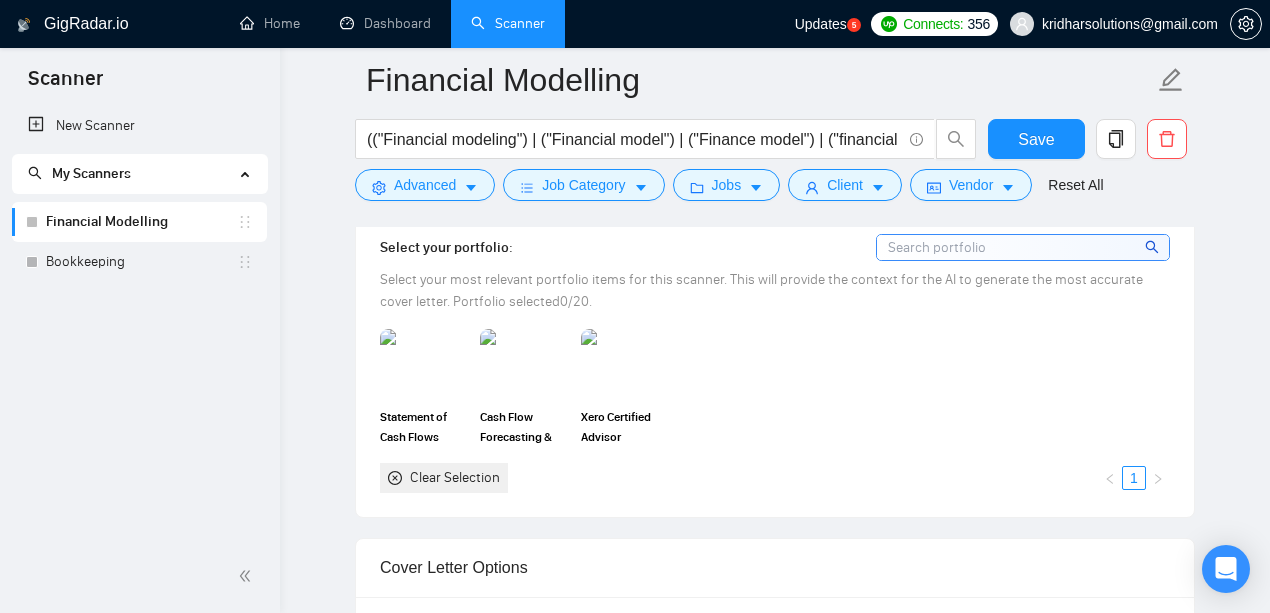 click at bounding box center (1023, 247) 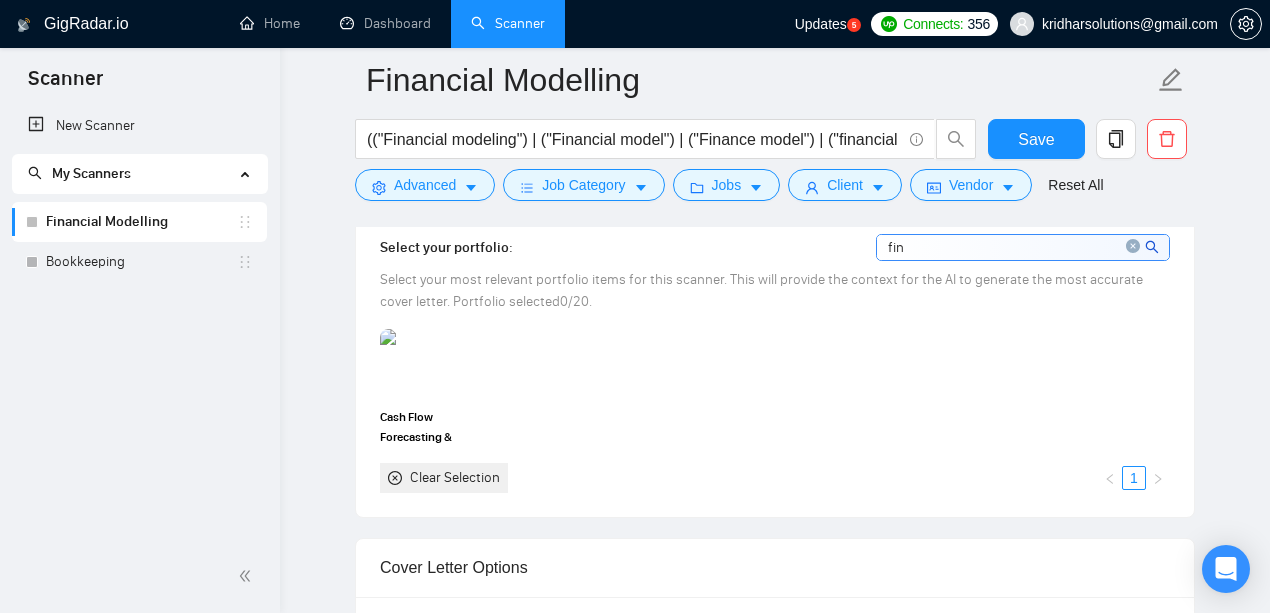 type on "fin" 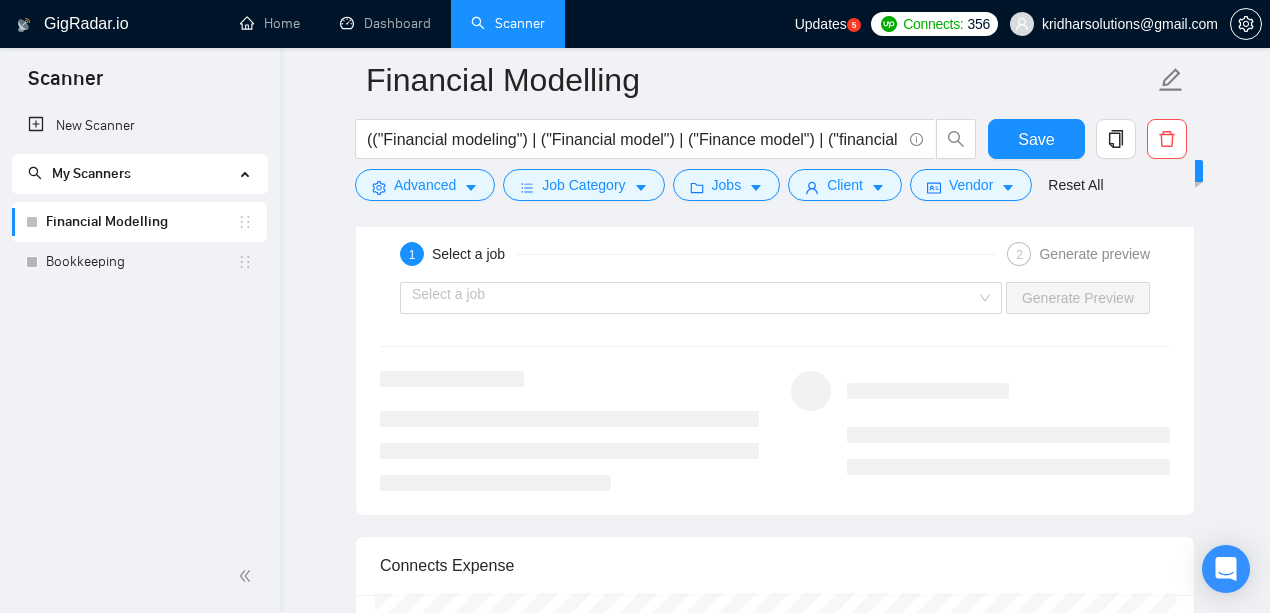 scroll, scrollTop: 3869, scrollLeft: 0, axis: vertical 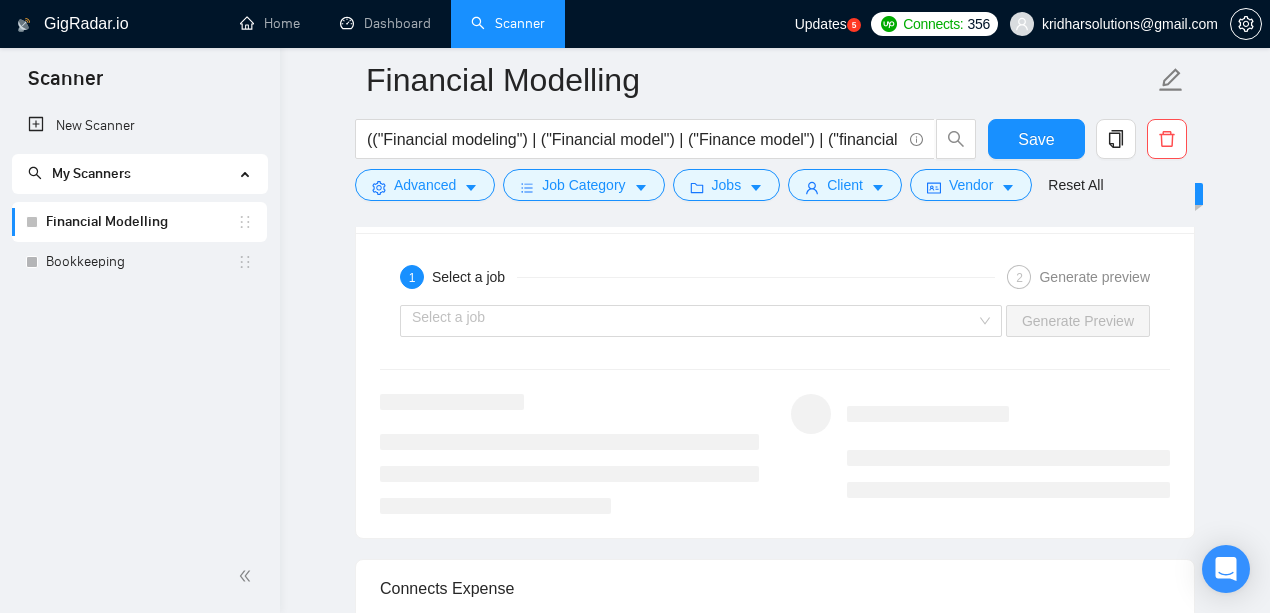 click at bounding box center (694, 321) 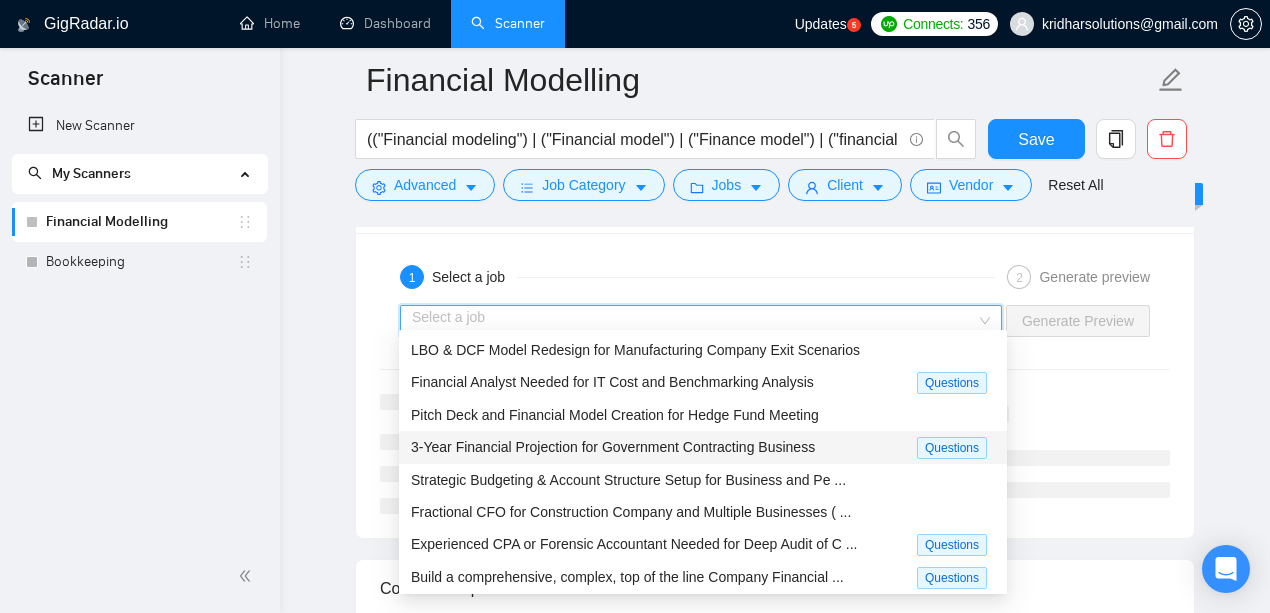 click on "3-Year Financial Projection for Government Contracting Business" at bounding box center [613, 447] 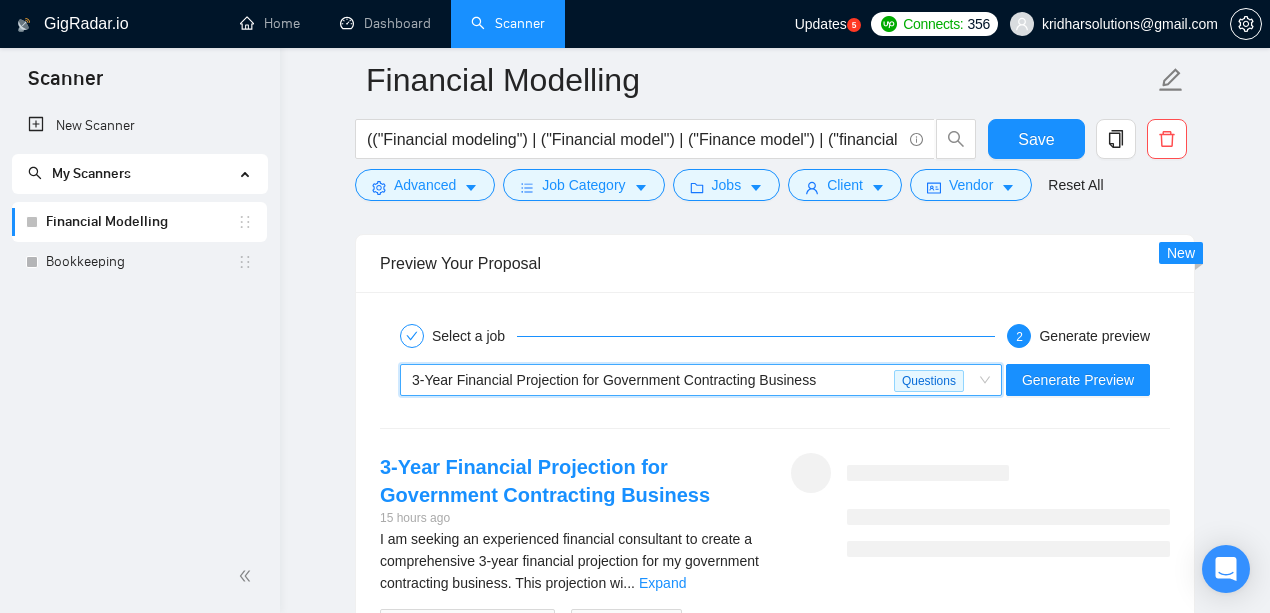 scroll, scrollTop: 3802, scrollLeft: 0, axis: vertical 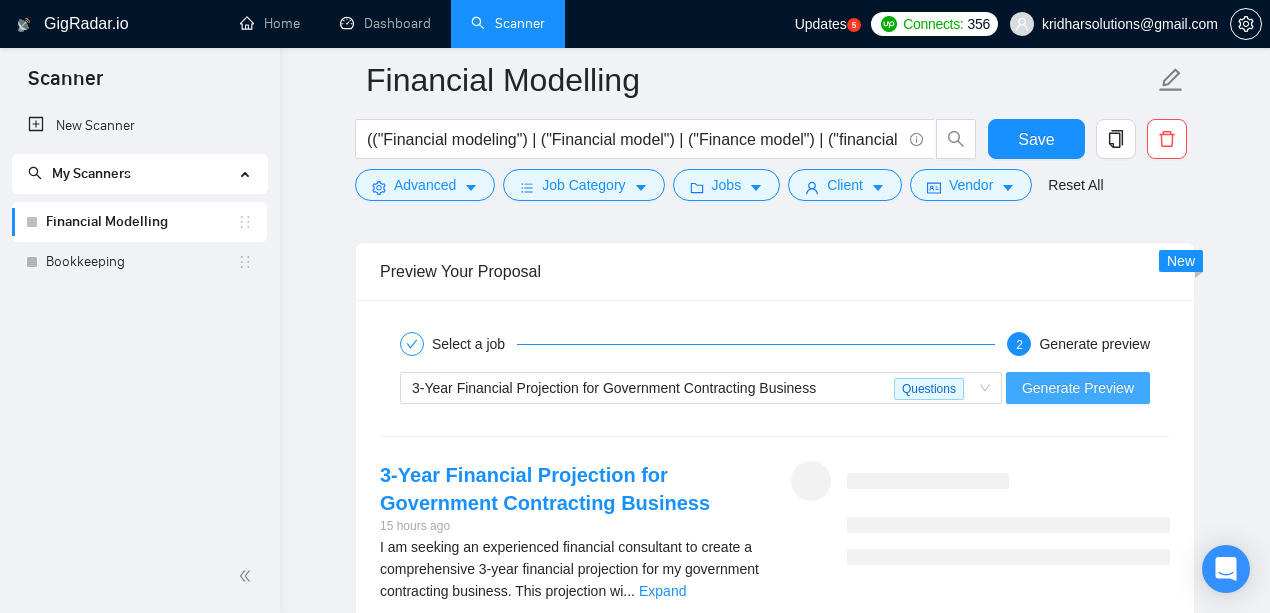 click on "Generate Preview" at bounding box center (1078, 388) 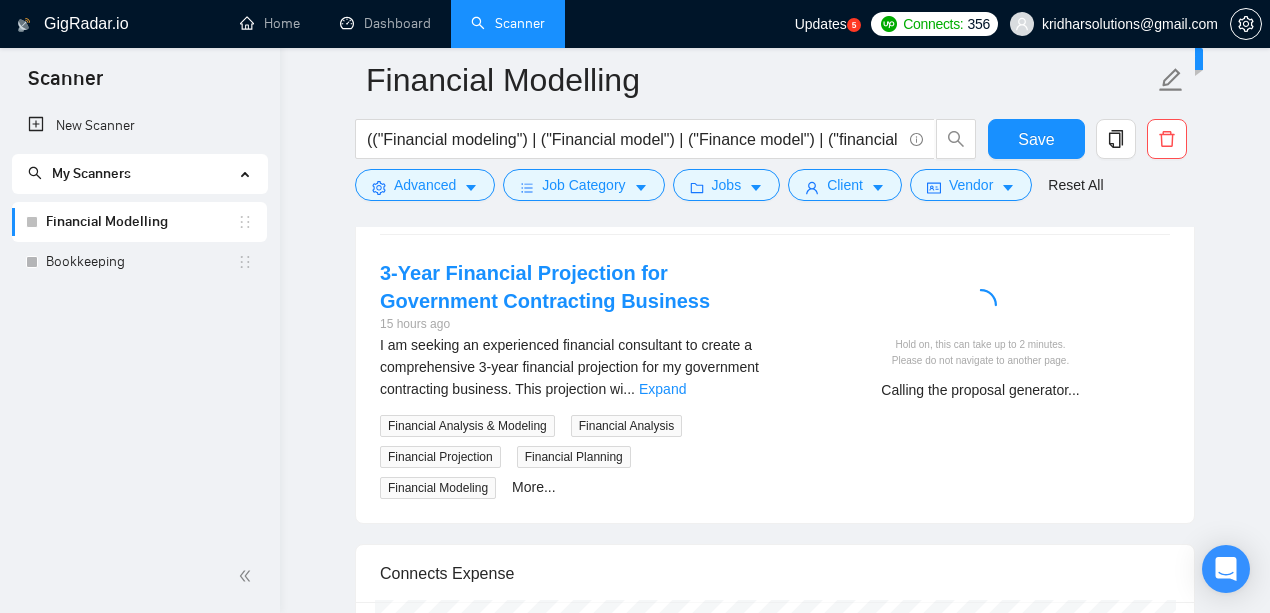 scroll, scrollTop: 3936, scrollLeft: 0, axis: vertical 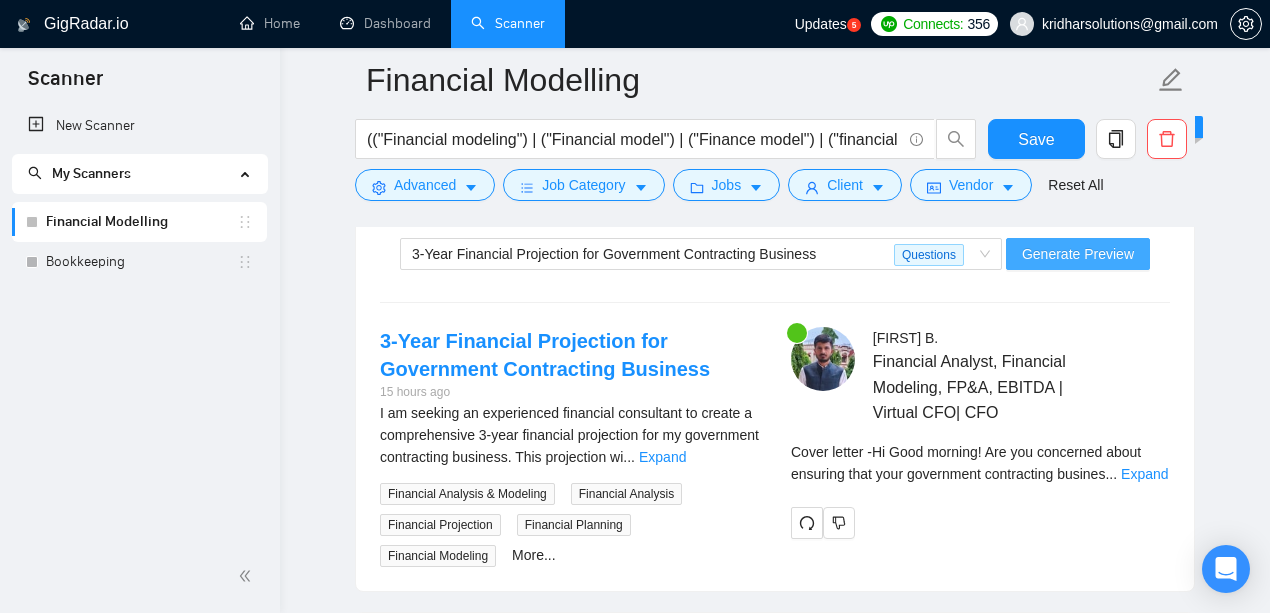 type 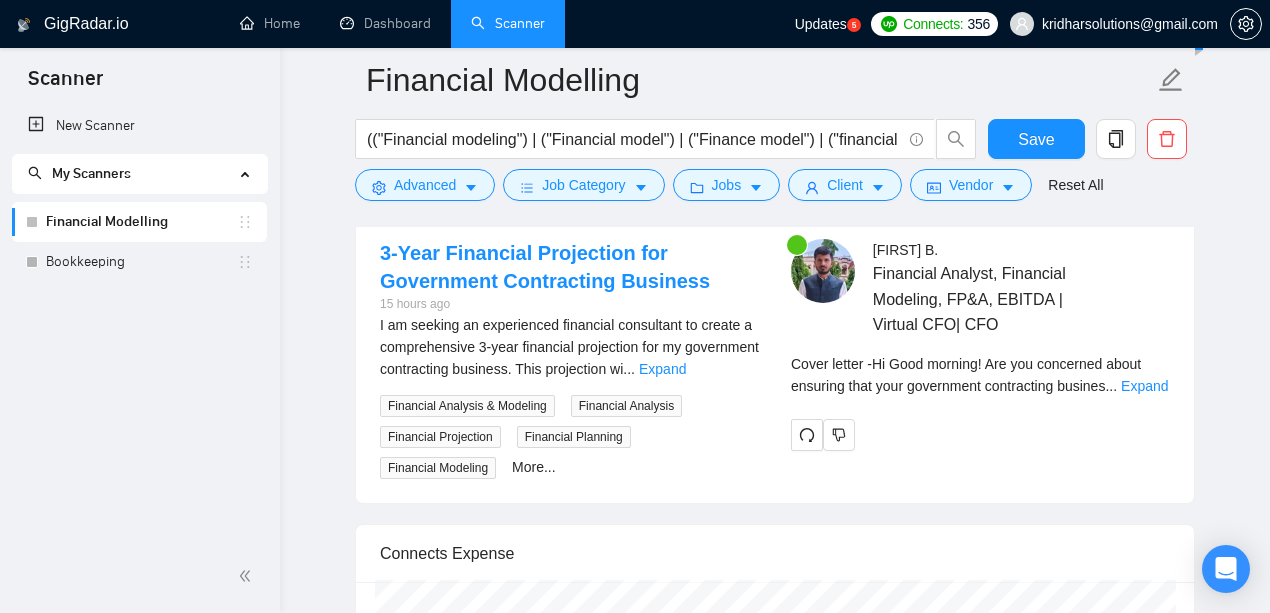 scroll, scrollTop: 4136, scrollLeft: 0, axis: vertical 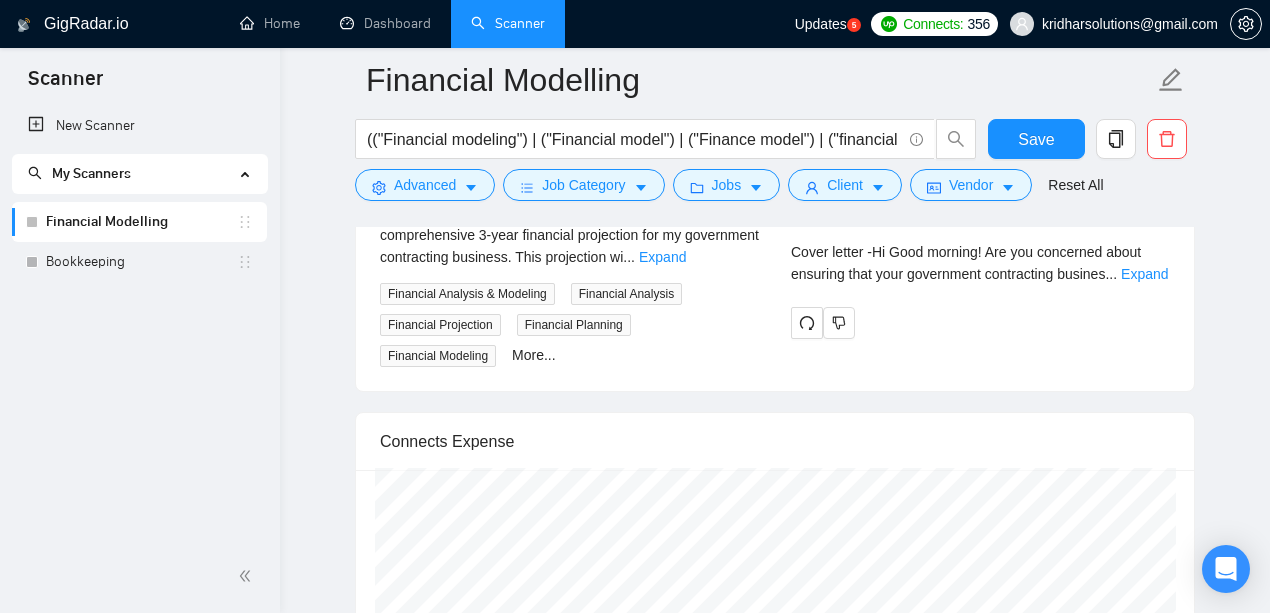 click on "Financial Modelling (("Financial modeling") | ("Financial model") | ("Finance model") | ("financial modelling") | ("financial modeler") | ("financial modeller") | ((financ*) (forecast*)) | ("DCF model") | ("budget model") | ("FPA") | ("CashFlow statement") | ("Cash-Flow statement") | ("Cash Flow statement") | ("EBITDA") | ("three statement model") | ("3-statement") | ("EBITDA") | ("Cash Flow Analysis") | ("CashFlow Analysis") | ("Cash-Flow Analysis") | ("Virtual CFO") | ("Fractional CFO") | ("Real Estate Model")| ("Budget management") | (Inventory Model) Save Advanced   Job Category   Jobs   Client   Vendor   Reset All Preview Results Insights NEW Alerts Auto Bidder Auto Bidding Enabled Auto Bidding Enabled: OFF Auto Bidder Schedule Auto Bidding Type: Automated (recommended) Semi-automated Auto Bidding Schedule: 24/7 Custom Custom Auto Bidder Schedule Repeat every week on Monday Tuesday Wednesday Thursday Friday Saturday Sunday Active Hours ( Asia/Calcutta ): From: To: ( 24  hours) Asia/Calcutta 0.50  credits" at bounding box center [775, -1274] 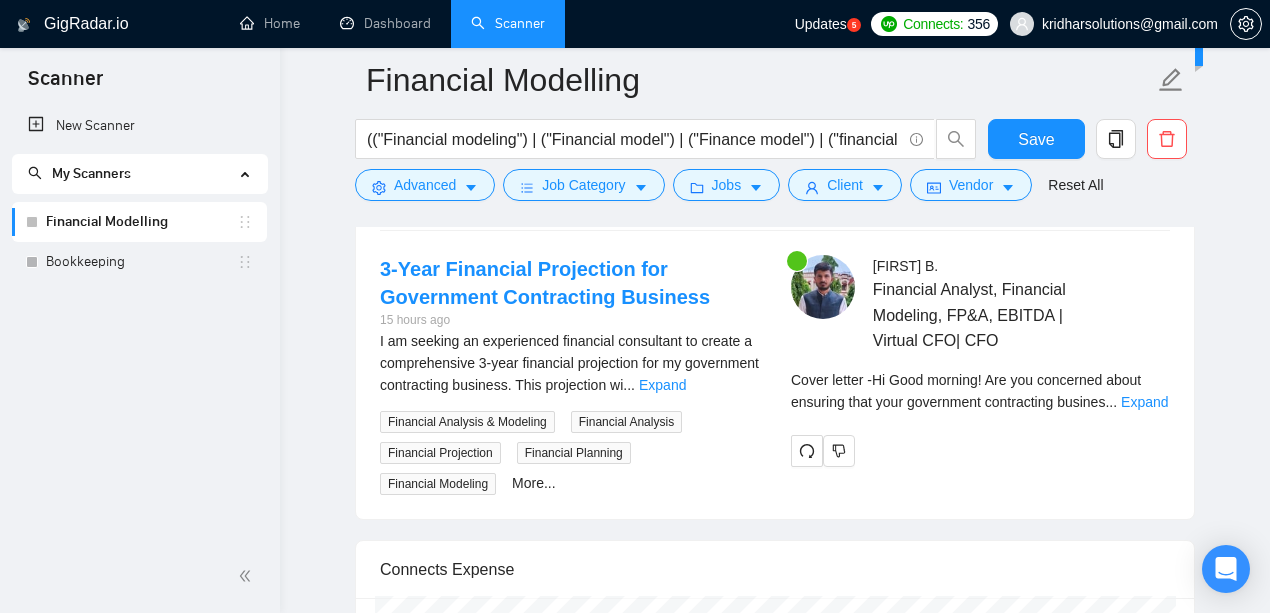 scroll, scrollTop: 4002, scrollLeft: 0, axis: vertical 